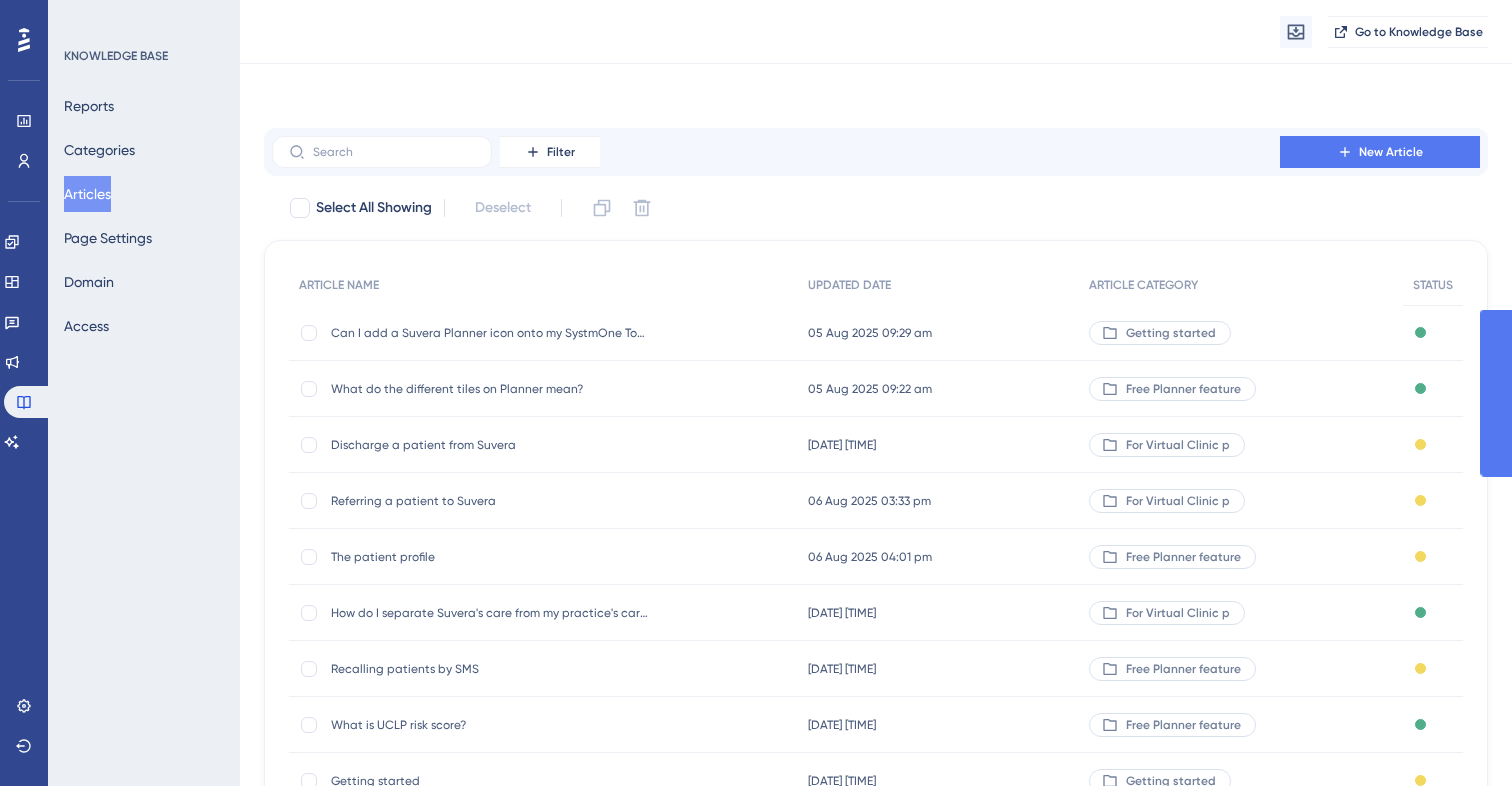 scroll, scrollTop: 175, scrollLeft: 0, axis: vertical 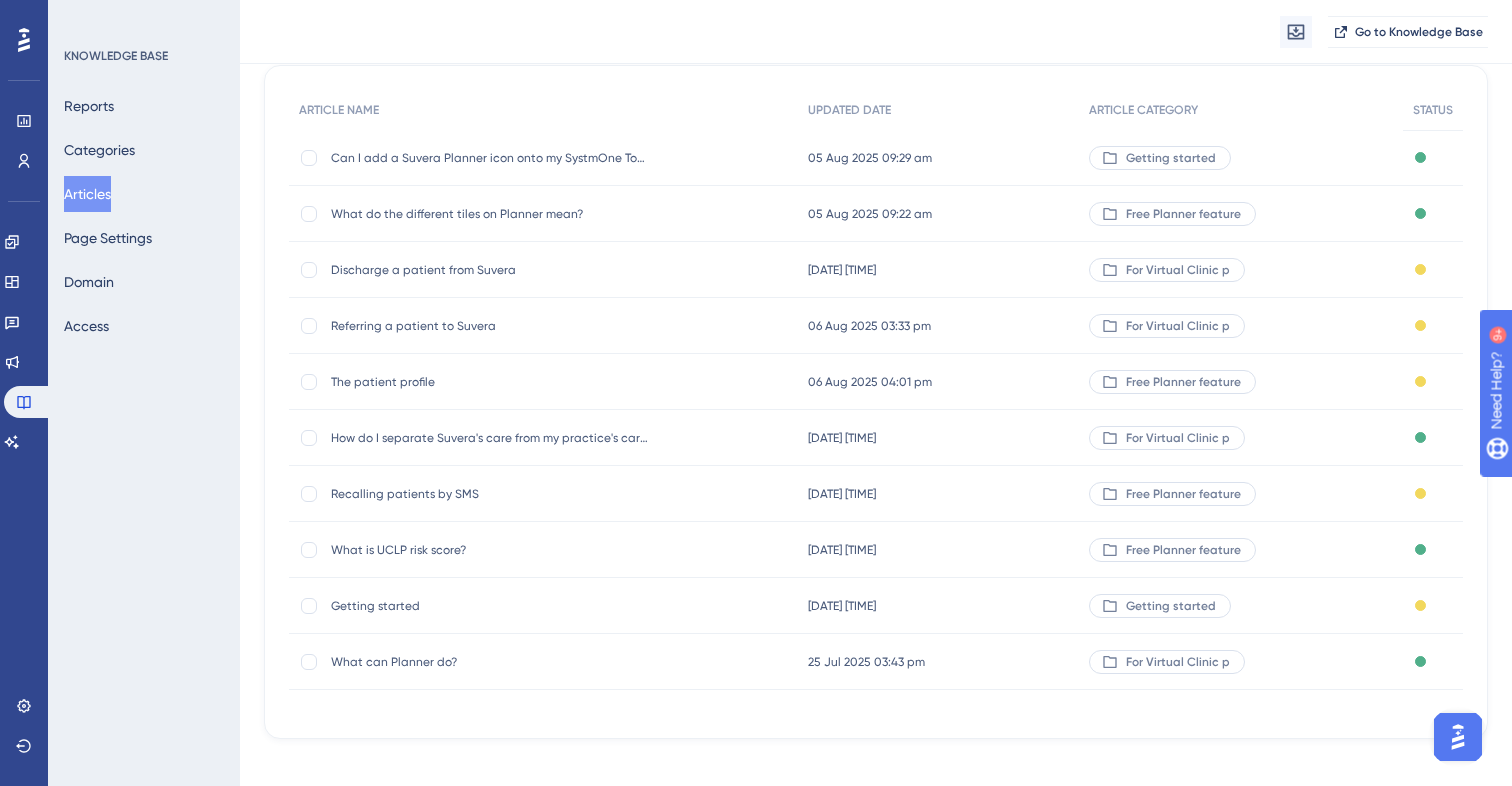 click on "What can Planner do?" at bounding box center [491, 662] 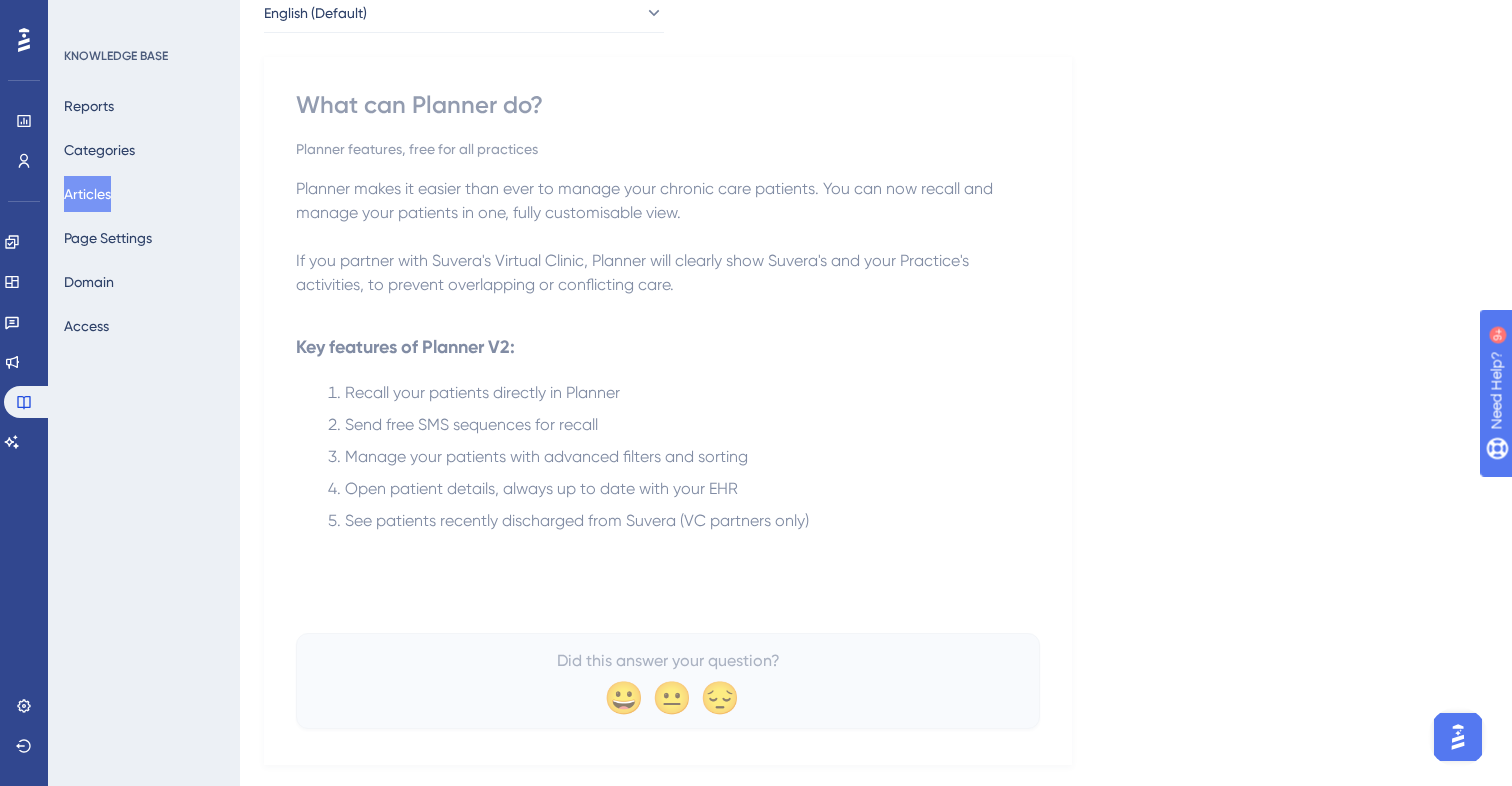 scroll, scrollTop: 0, scrollLeft: 0, axis: both 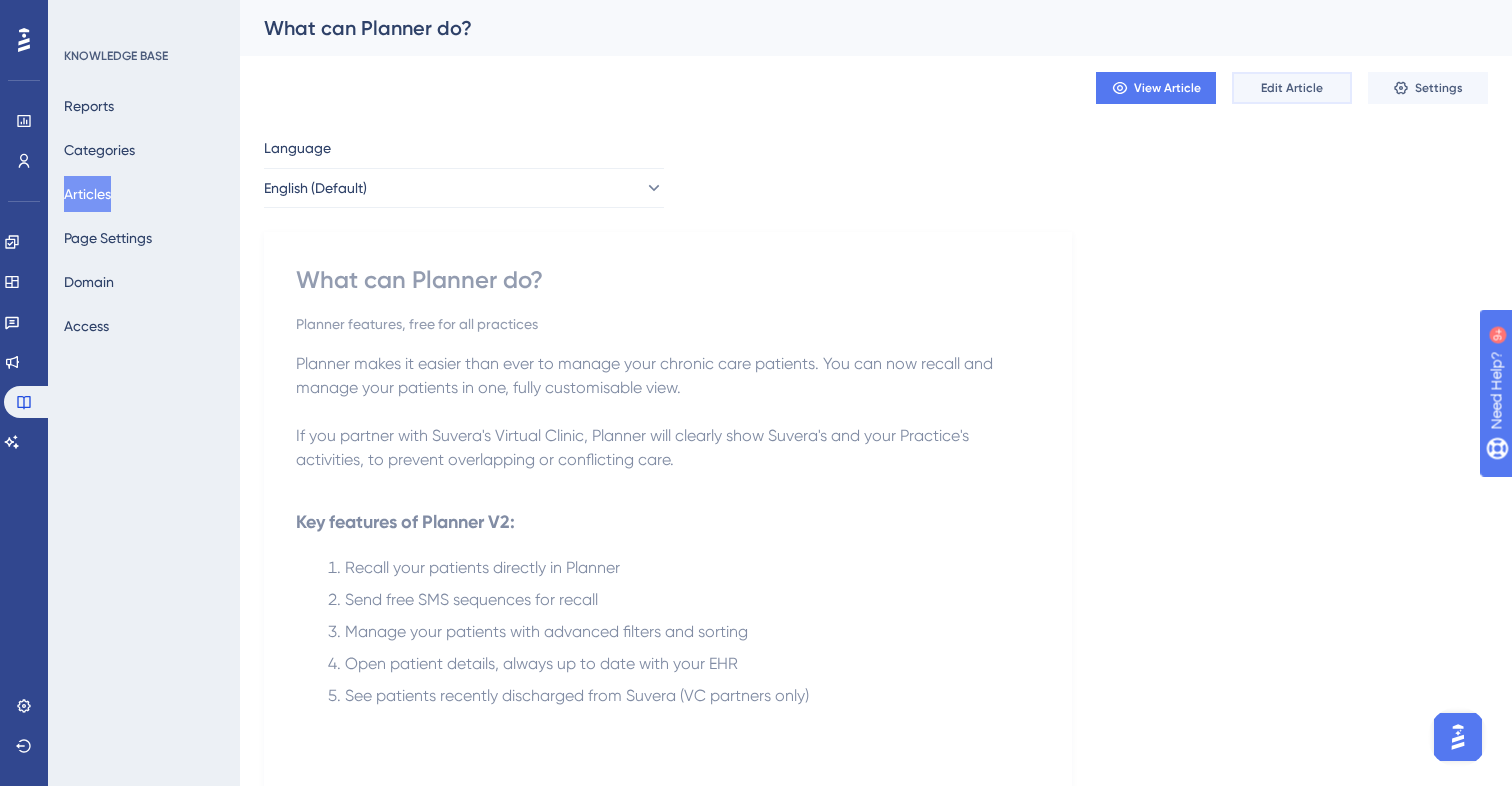 click on "Edit Article" at bounding box center (1292, 88) 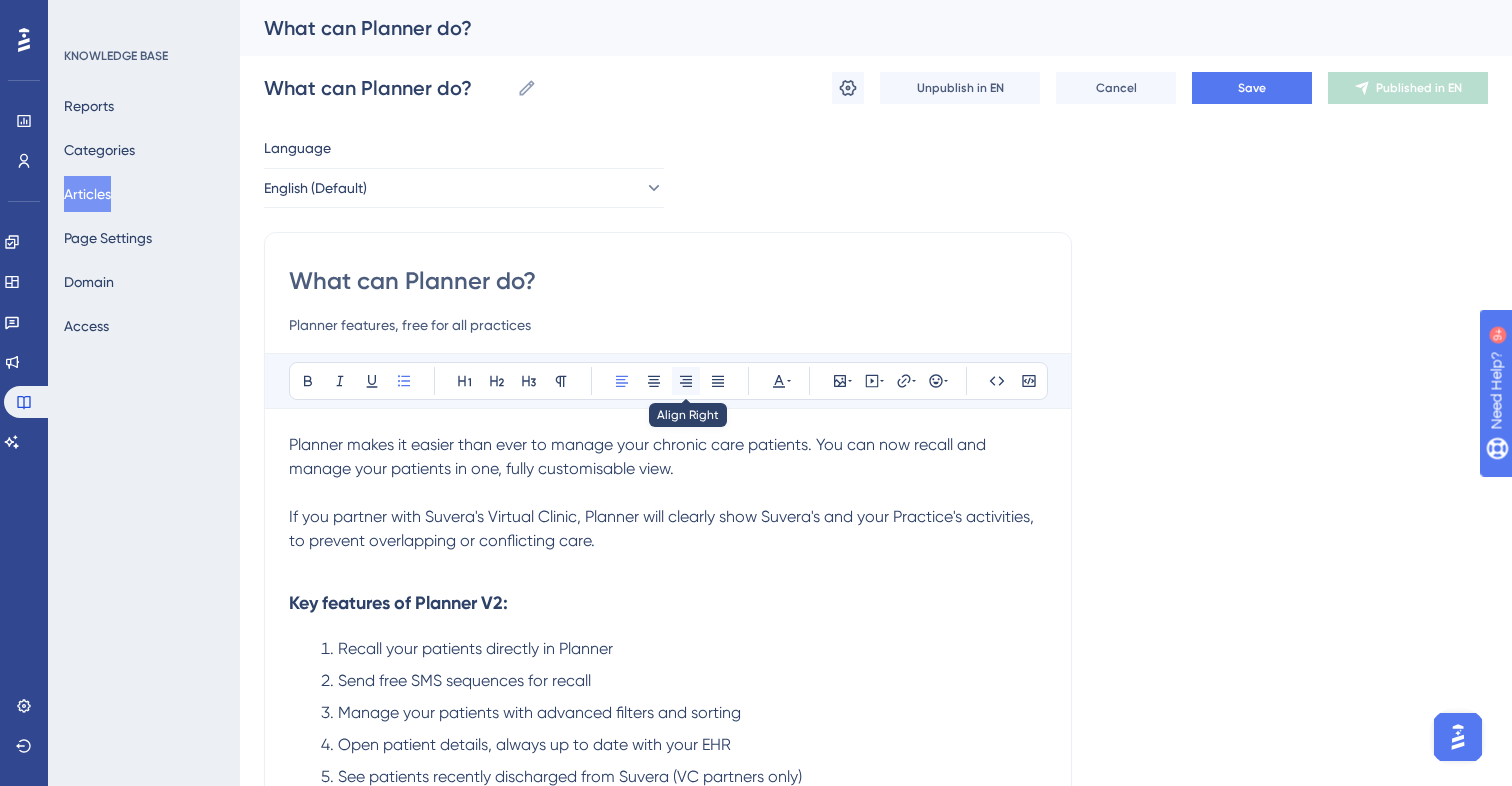 scroll, scrollTop: 36, scrollLeft: 0, axis: vertical 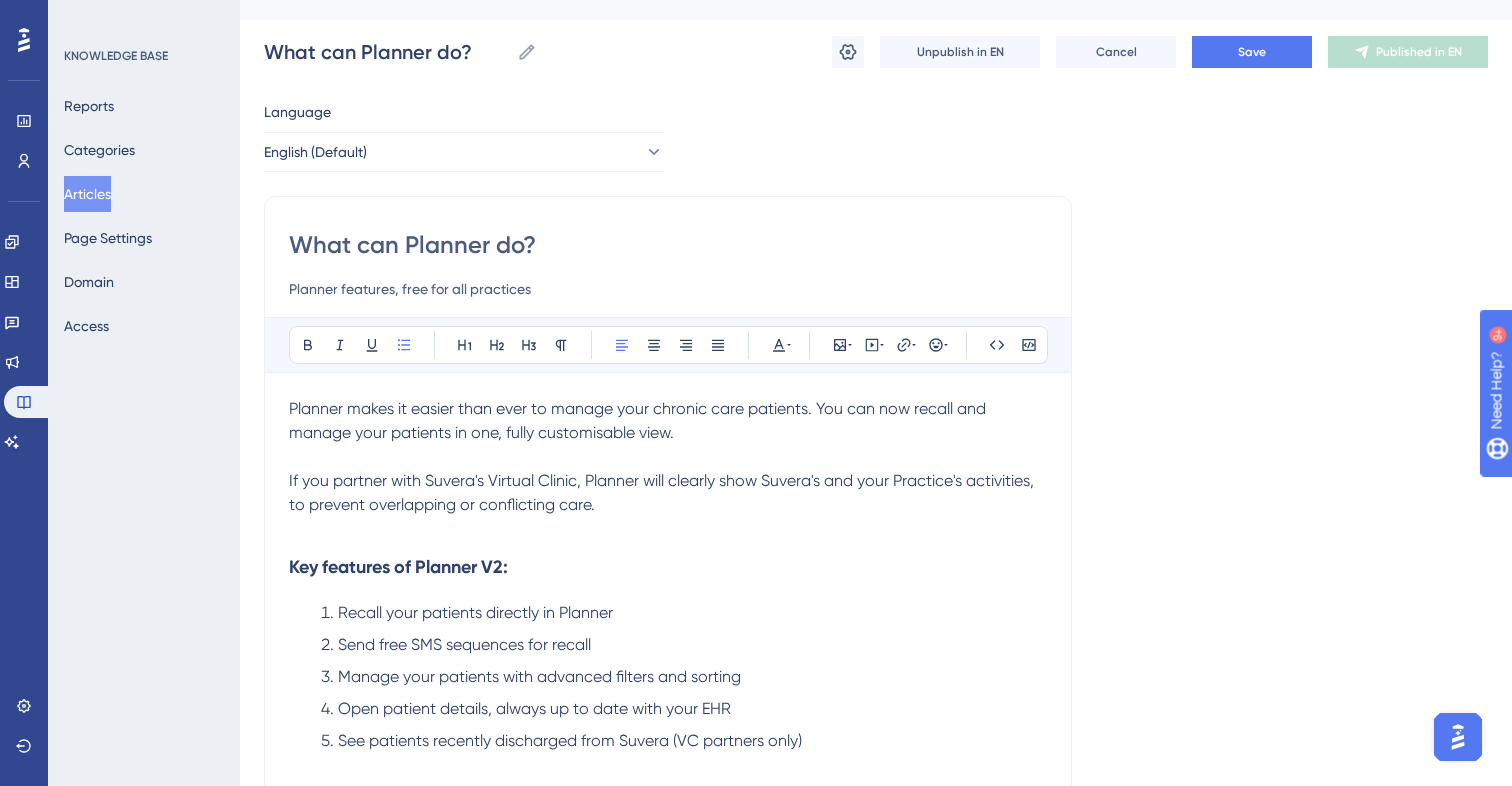 click on "Planner makes it easier than ever to manage your chronic care patients. You can now recall and manage your patients in one, fully customisable view." at bounding box center [639, 420] 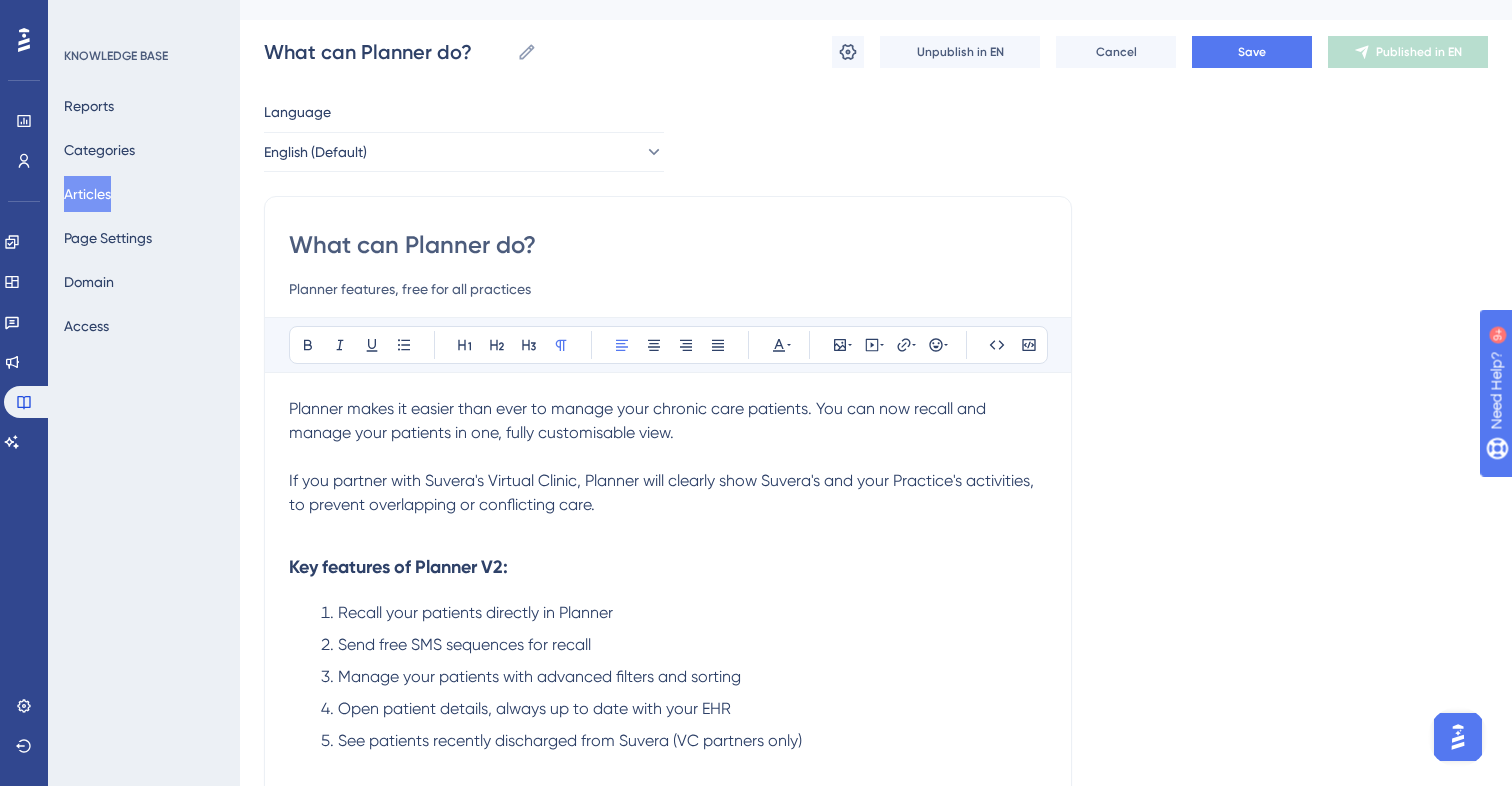click on "Planner makes it easier than ever to manage your chronic care patients. You can now recall and manage your patients in one, fully customisable view." at bounding box center [668, 421] 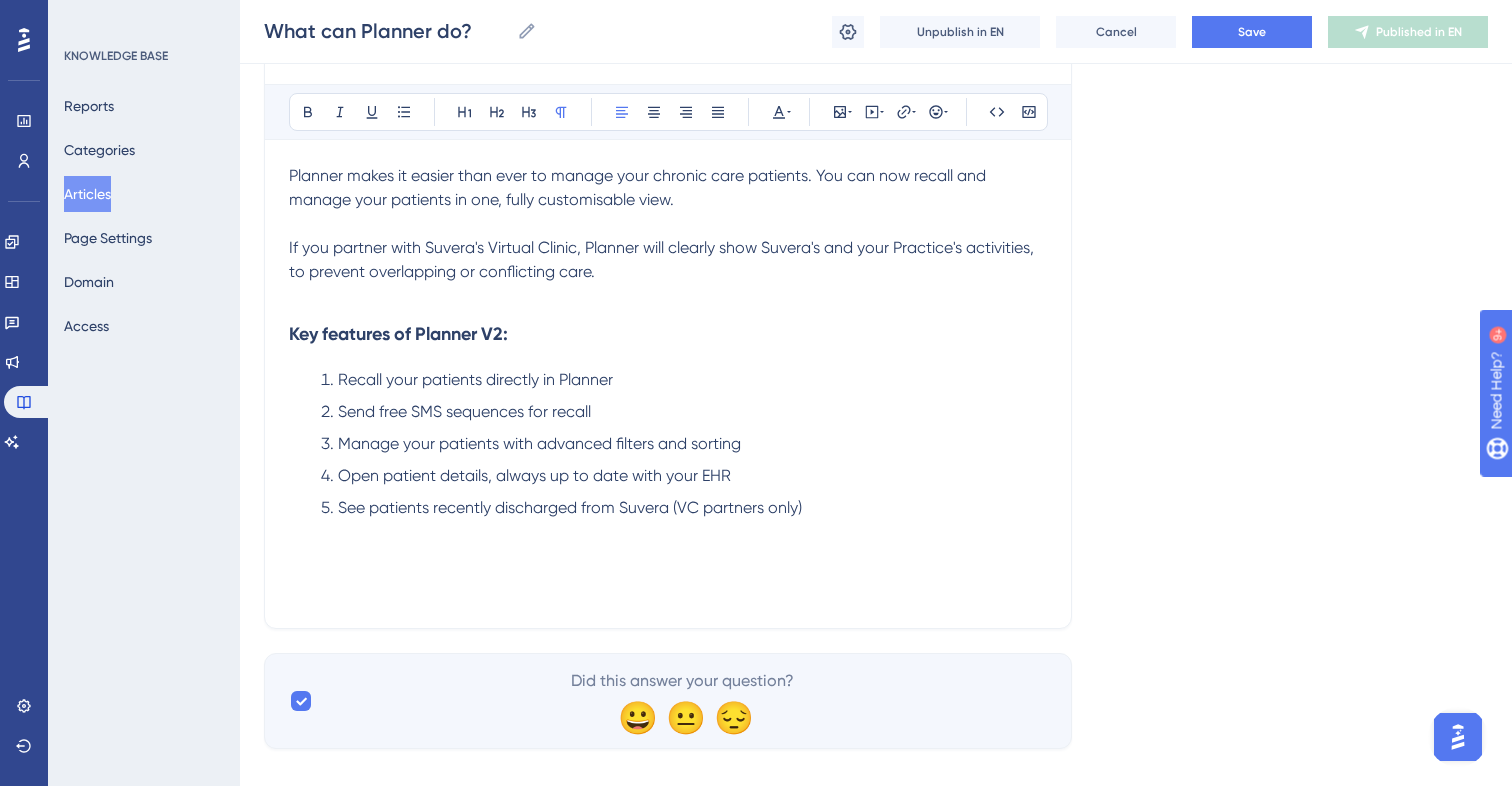 scroll, scrollTop: 262, scrollLeft: 0, axis: vertical 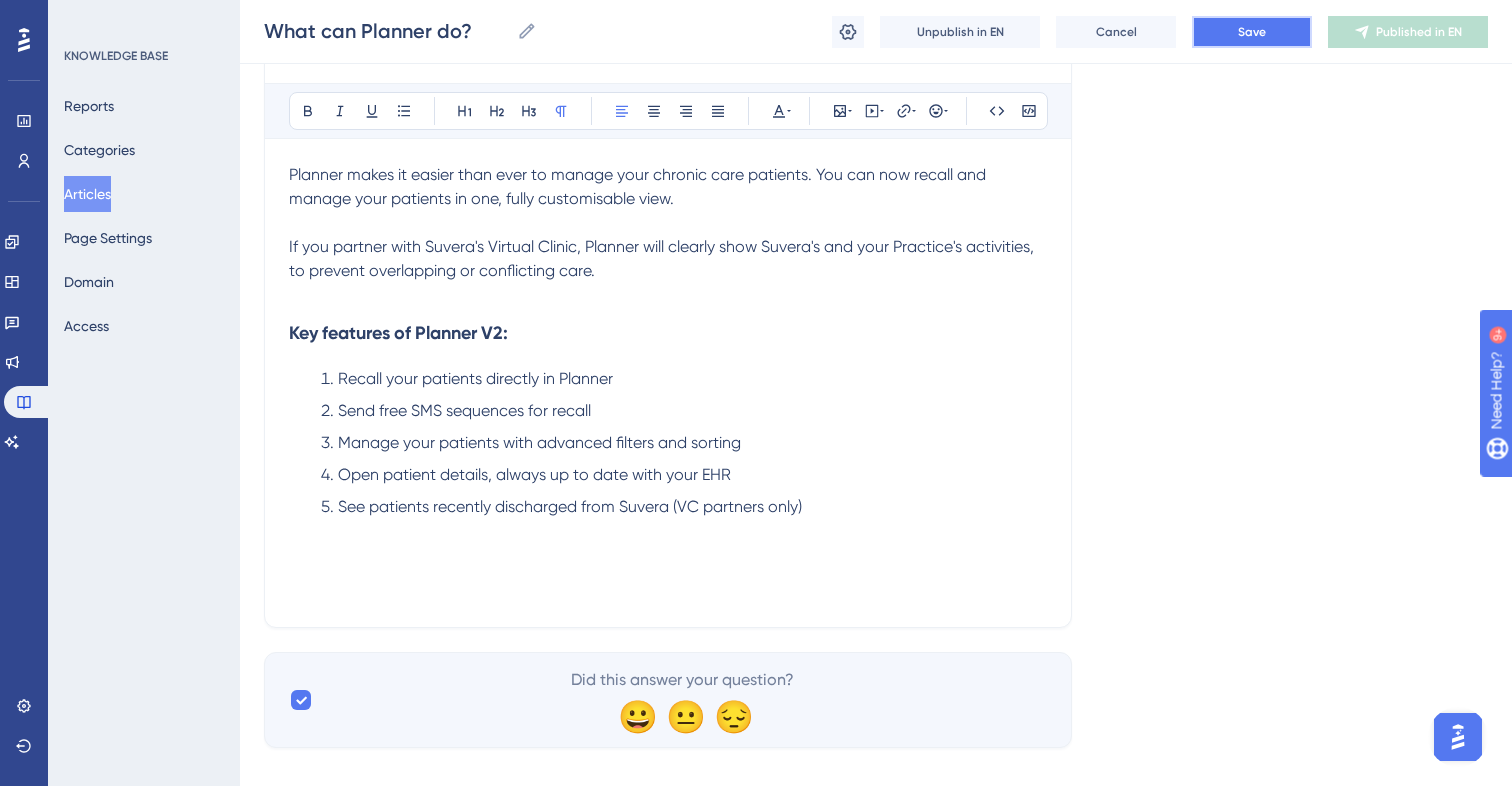 click on "Save" at bounding box center (1252, 32) 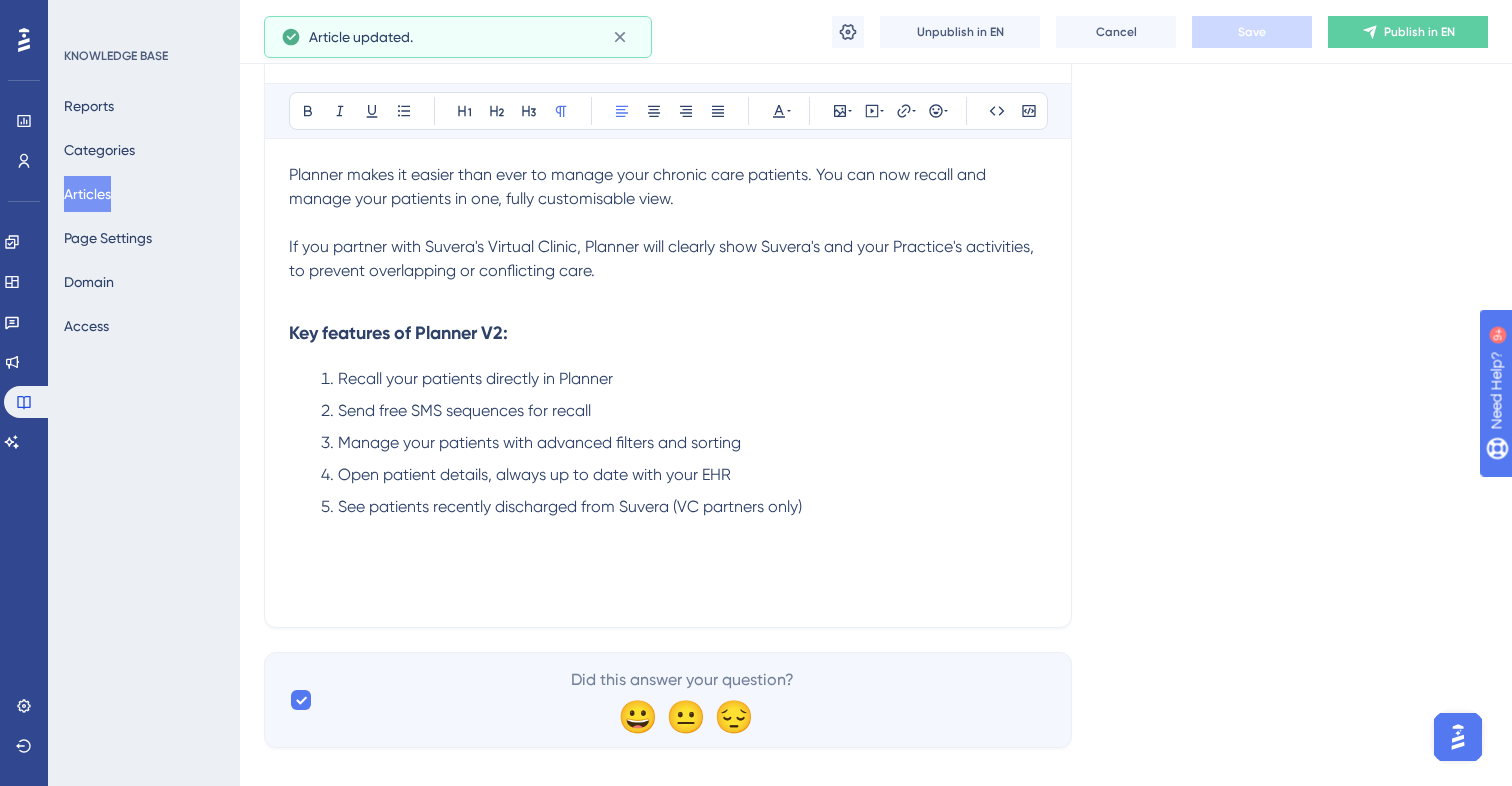 click on "Articles" at bounding box center [87, 194] 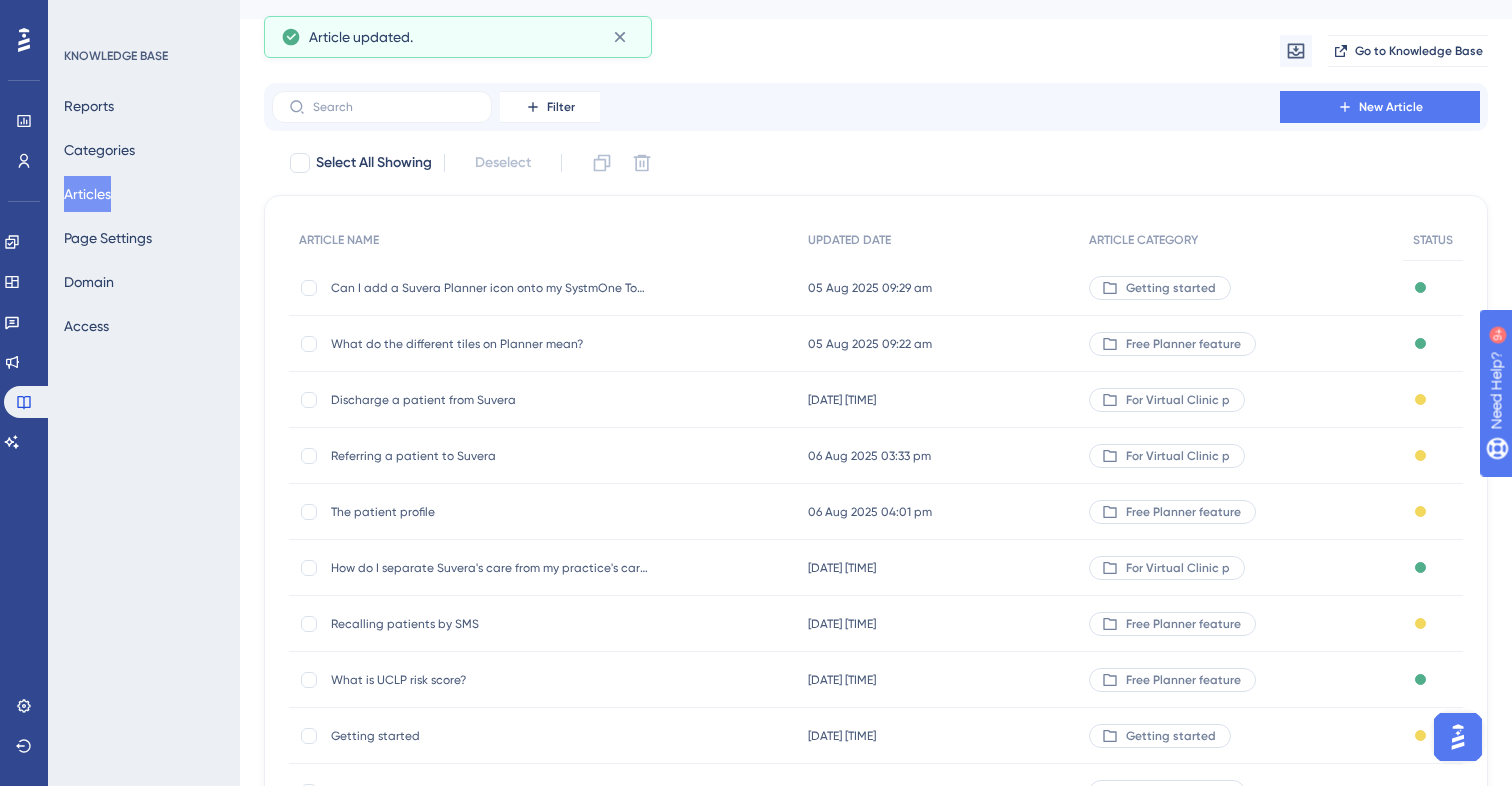 scroll, scrollTop: 39, scrollLeft: 0, axis: vertical 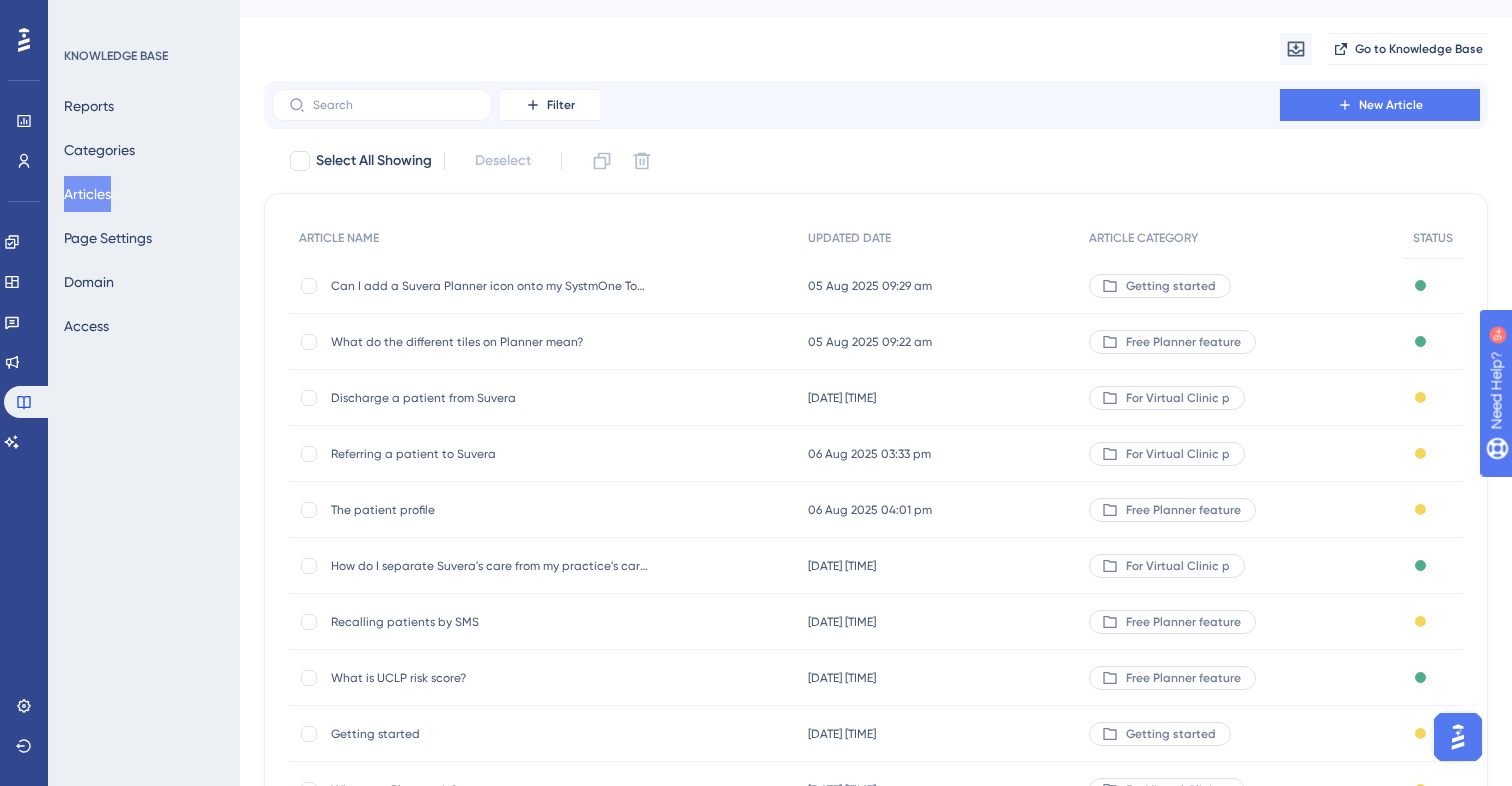 click on "What do the different tiles on Planner mean?" at bounding box center (491, 342) 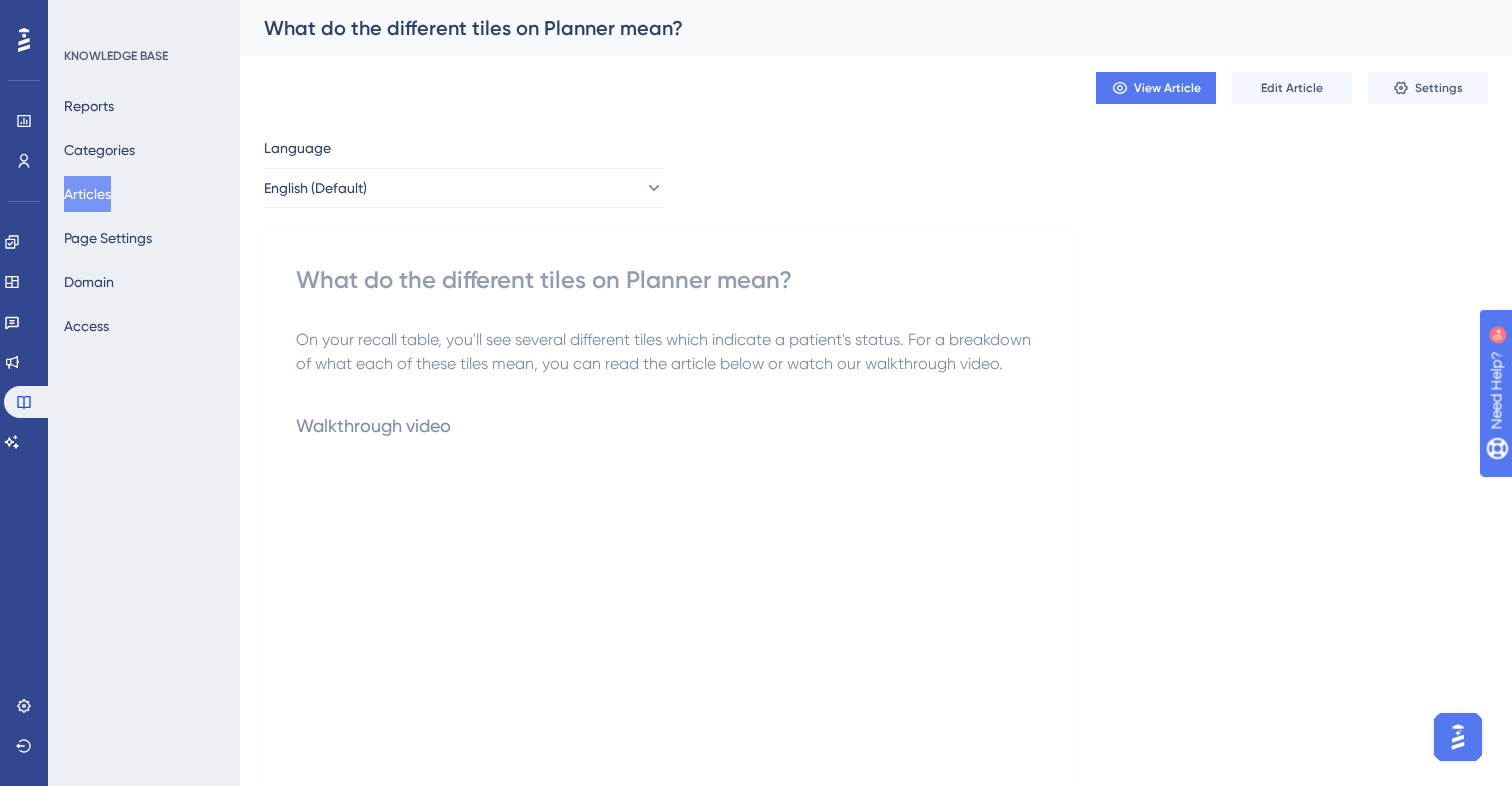 click on "Articles" at bounding box center [87, 194] 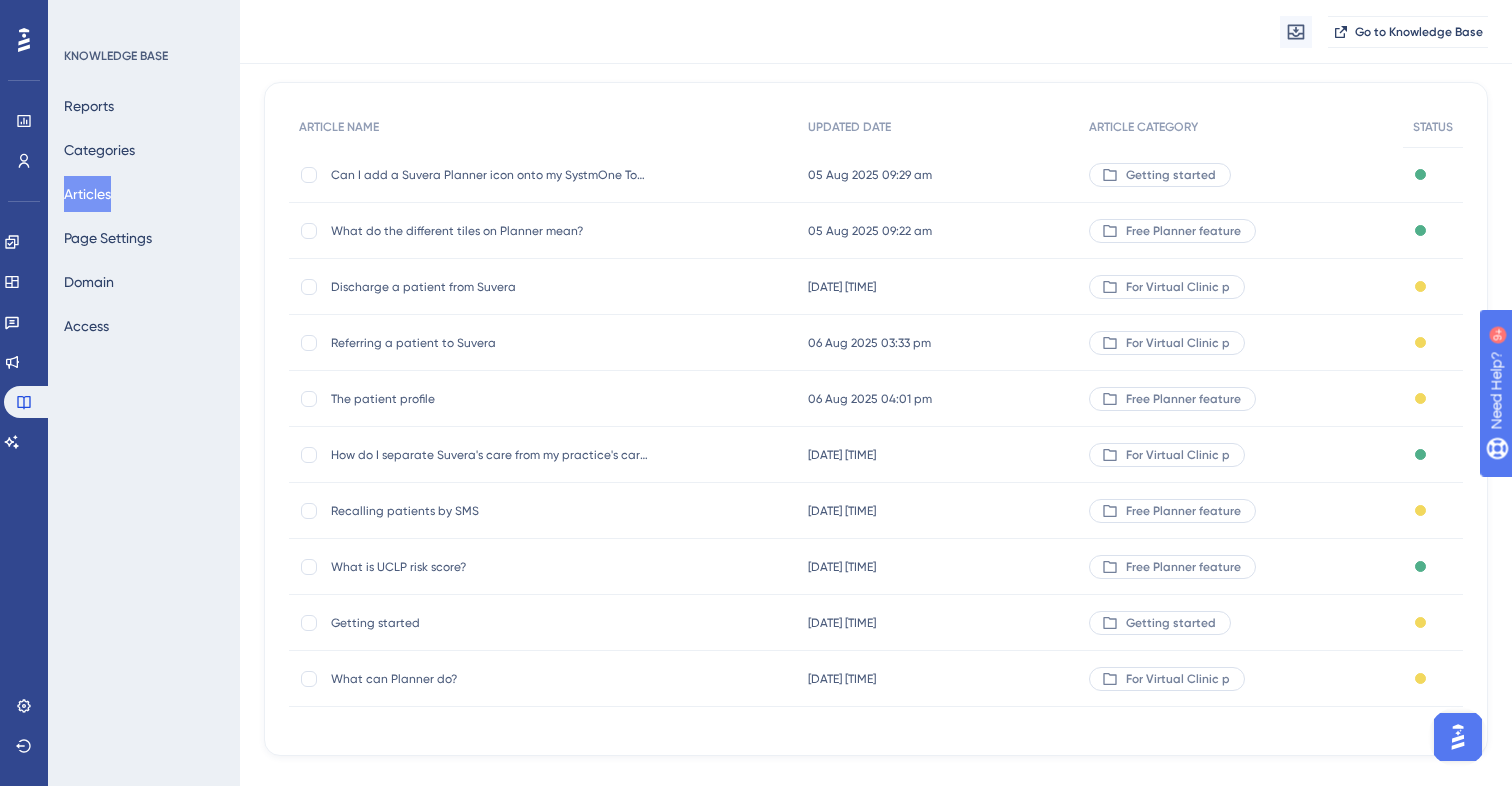 scroll, scrollTop: 161, scrollLeft: 0, axis: vertical 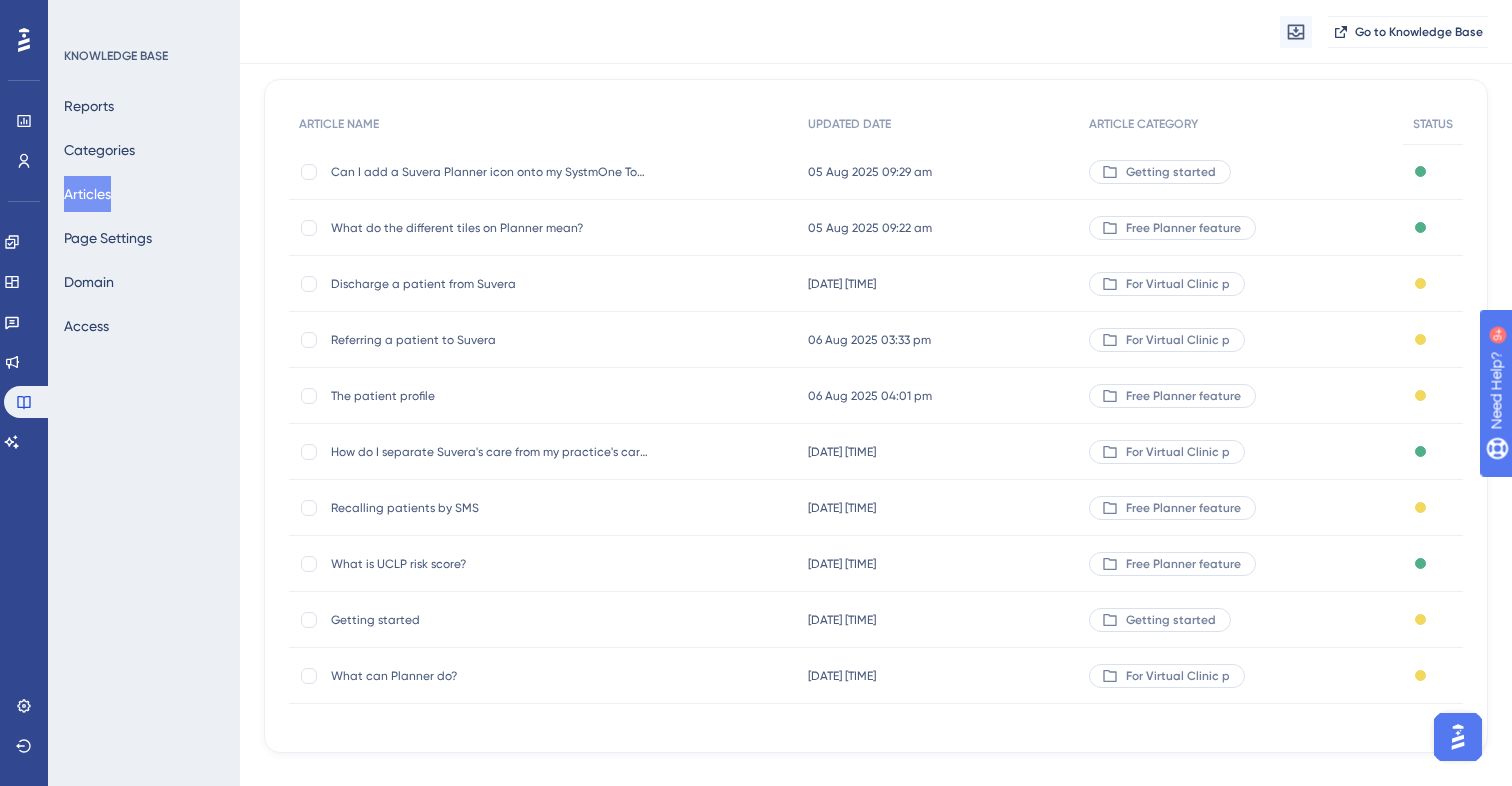 click on "How do I separate Suvera's care from my practice's care?" at bounding box center (491, 452) 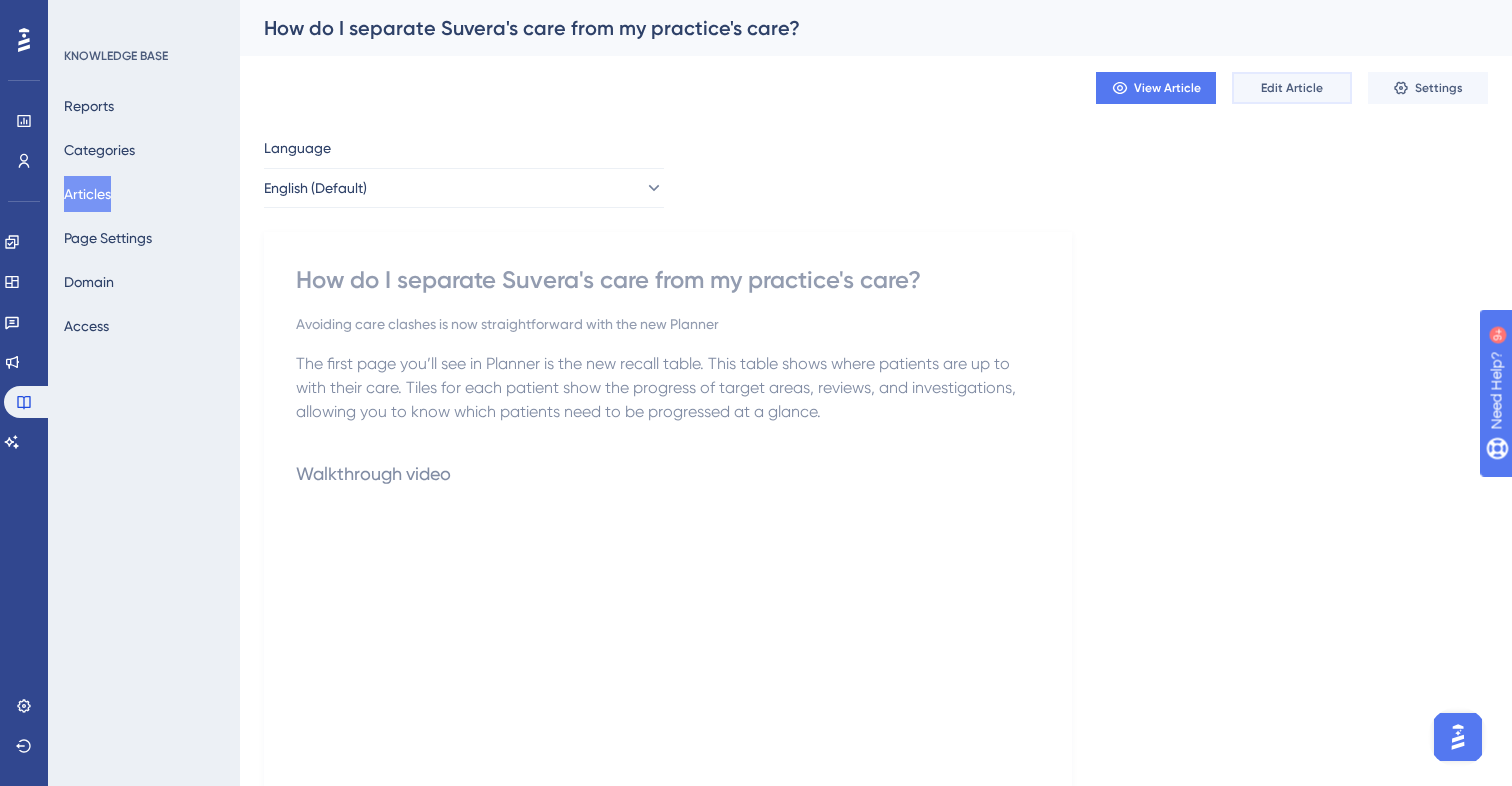 click on "Edit Article" at bounding box center [1292, 88] 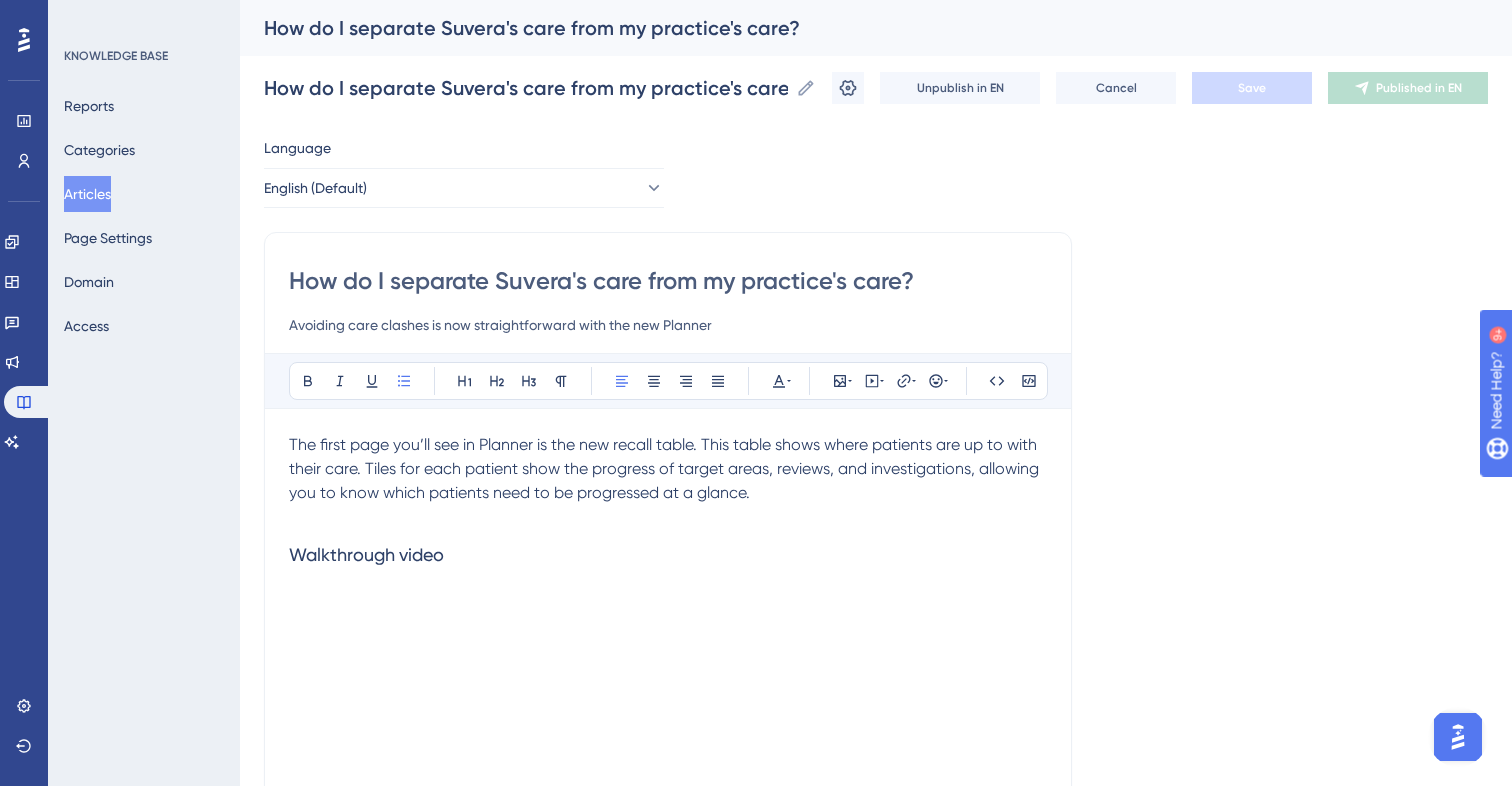 scroll, scrollTop: 37, scrollLeft: 0, axis: vertical 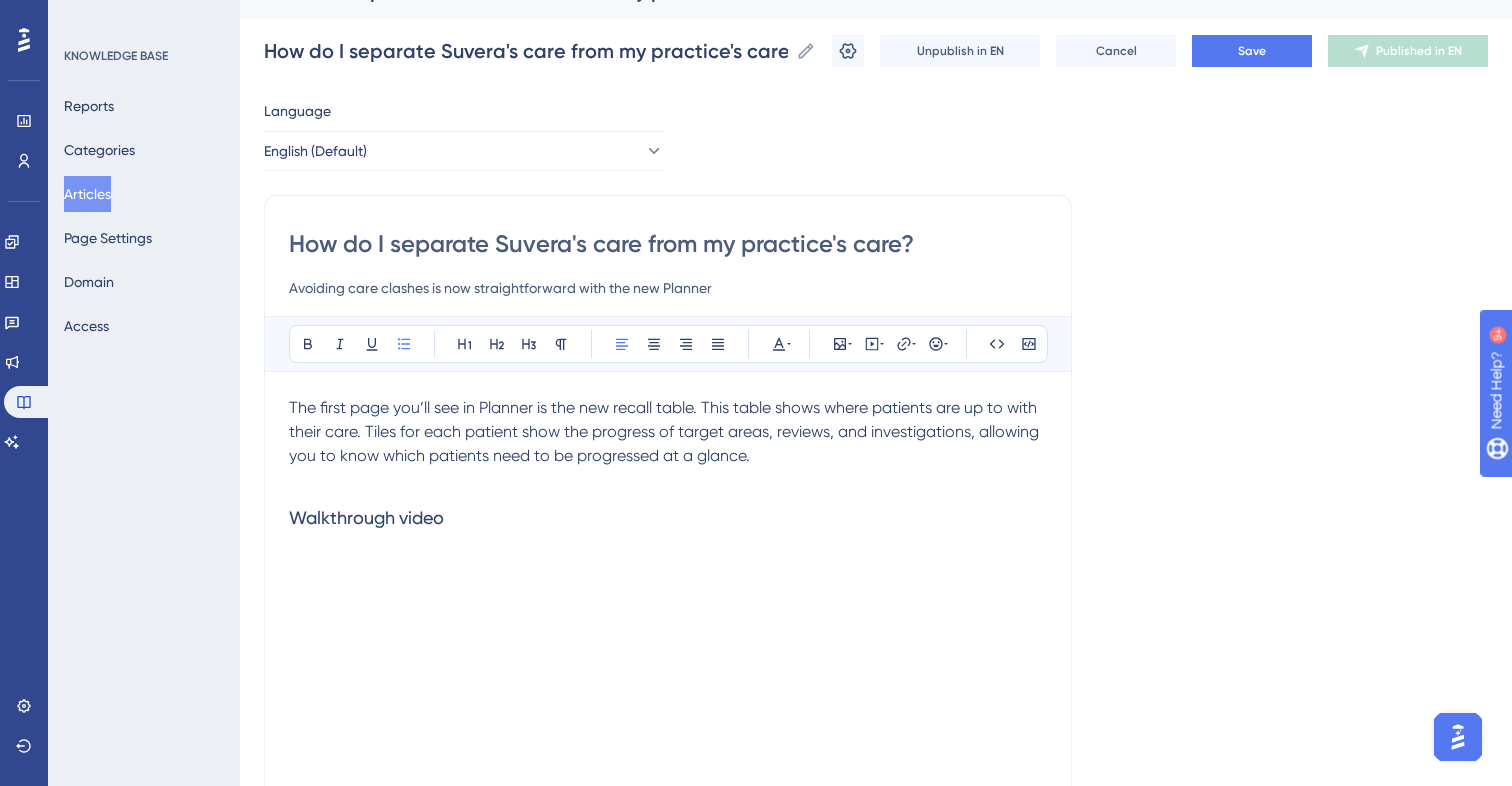 click on "How do I separate Suvera's care from my practice's care?" at bounding box center [668, 244] 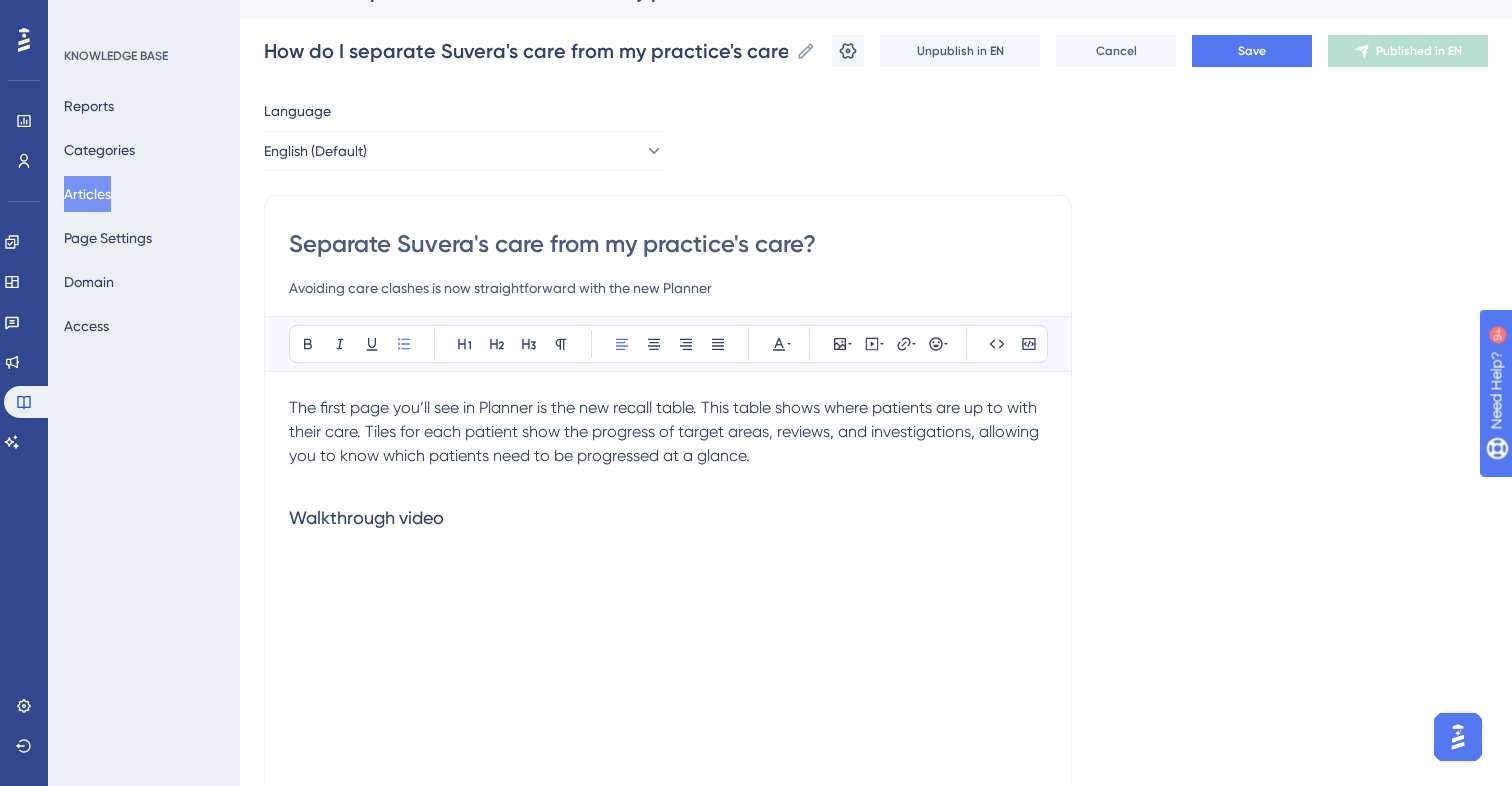 type on "Separate Suvera's care from my practice's care?" 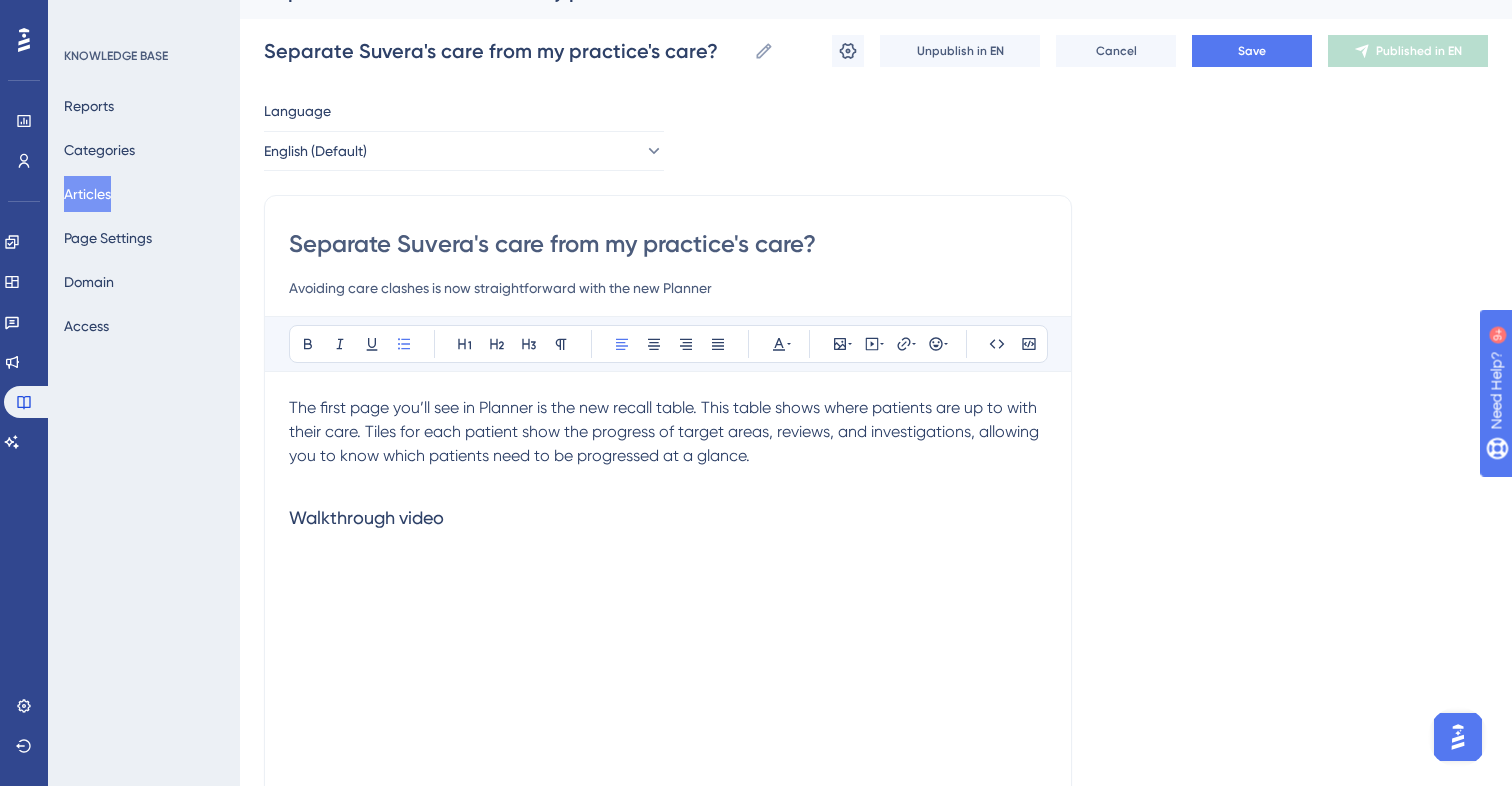 type on "Separat Suvera's care from my practice's care?" 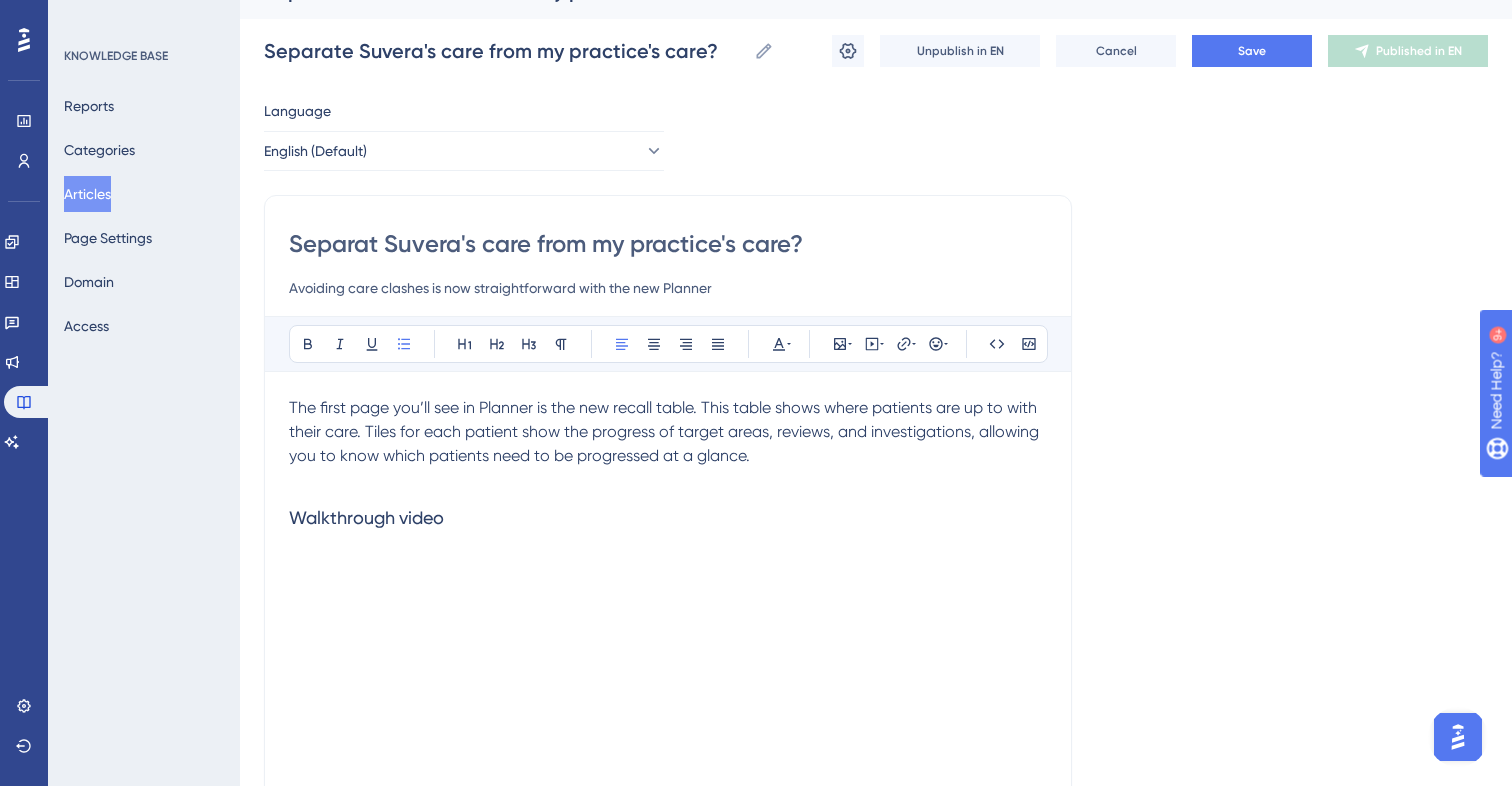 type on "Separat Suvera's care from my practice's care?" 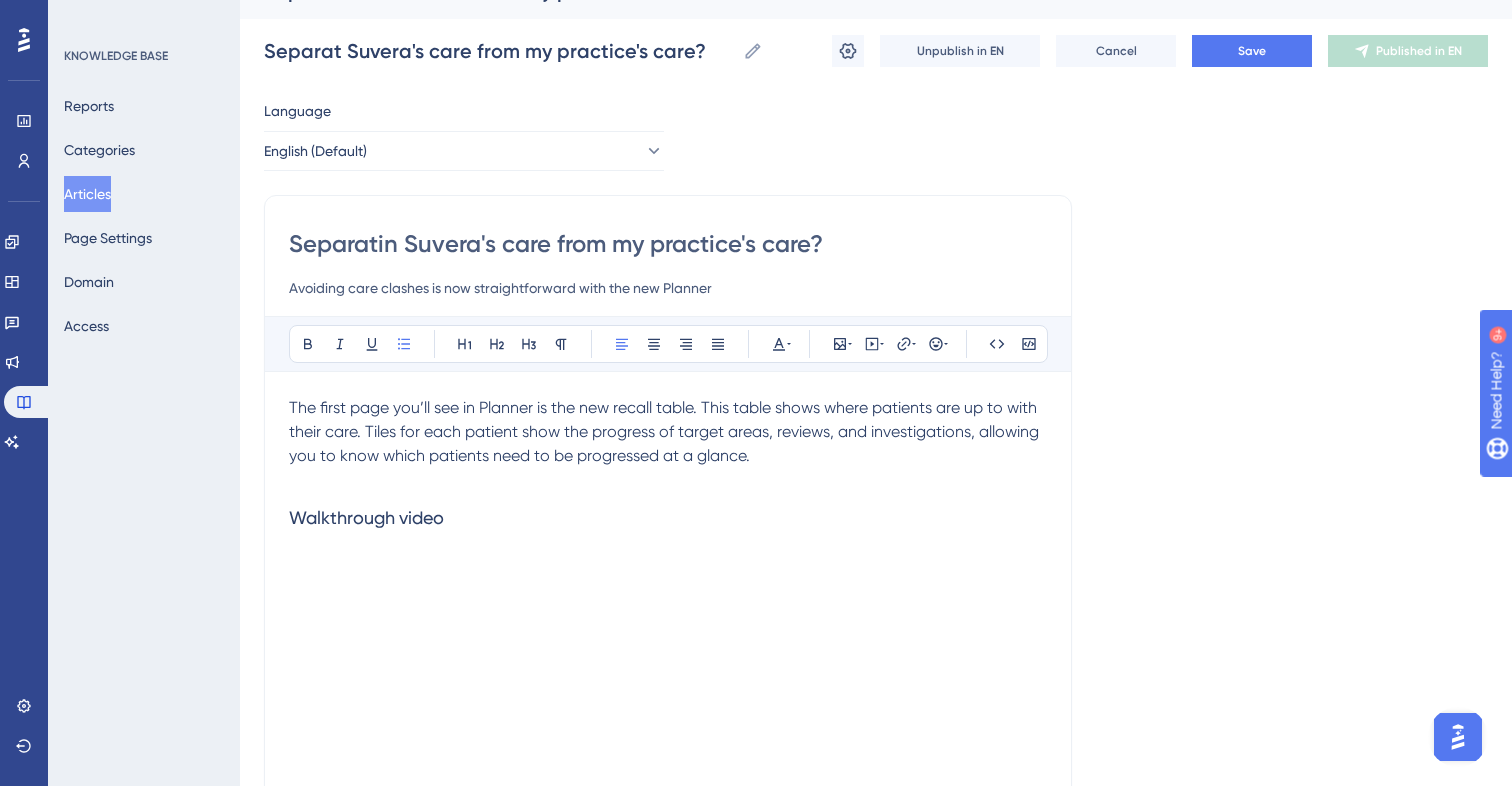 type on "Separating Suvera's care from my practice's care?" 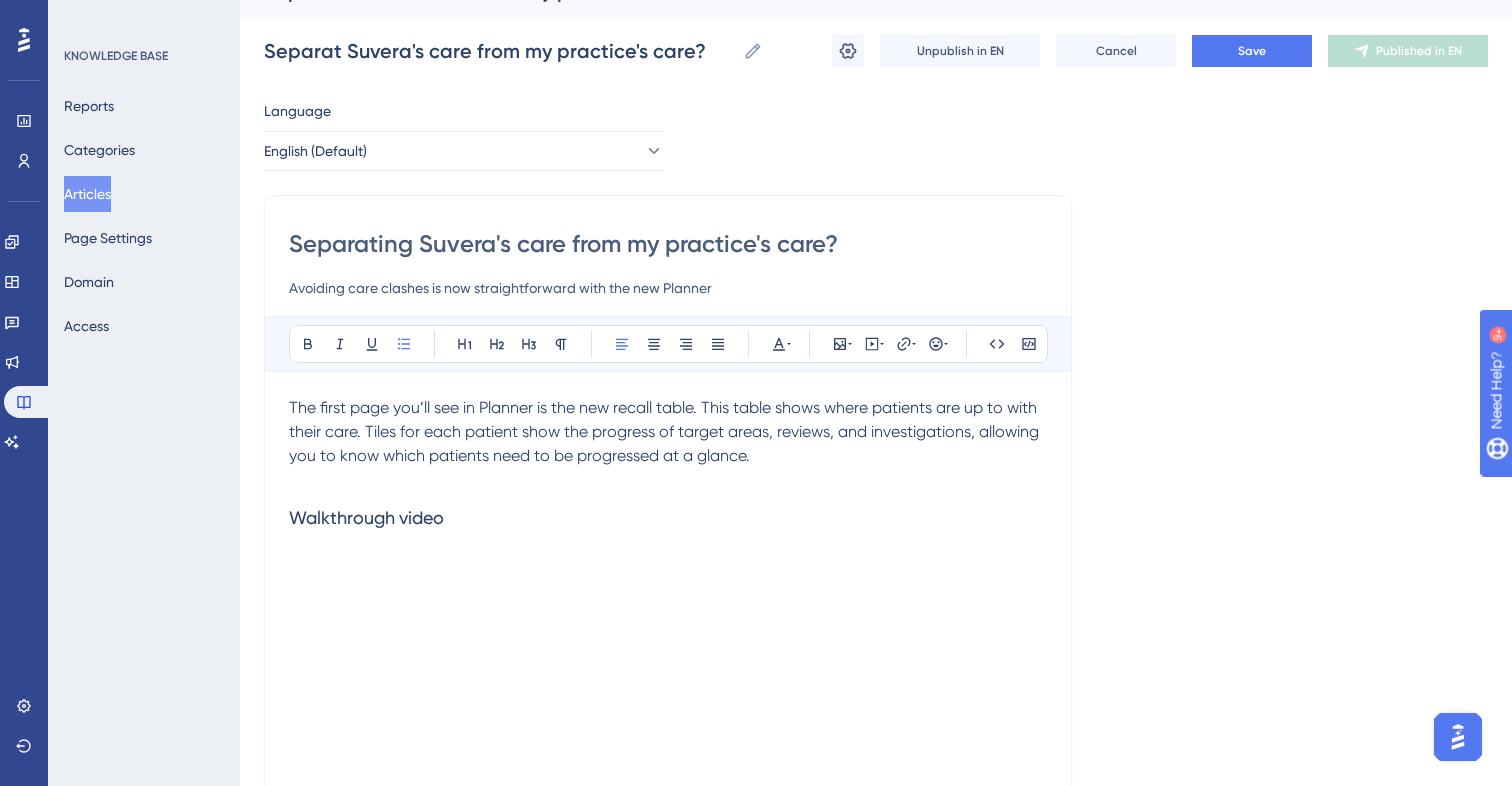 type on "Separating Suvera's care from my practice's care?" 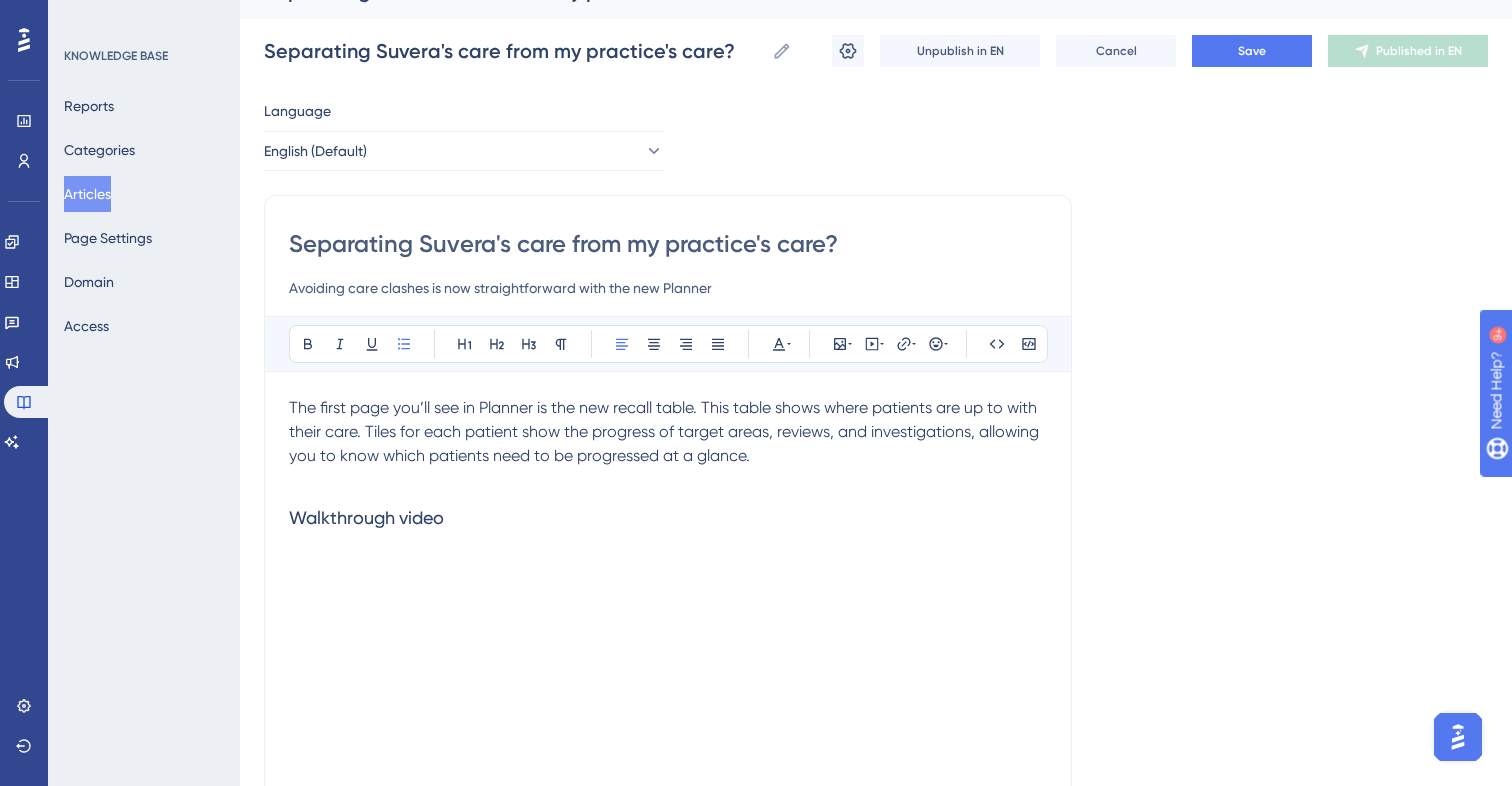 click on "Separating Suvera's care from my practice's care?" at bounding box center (668, 244) 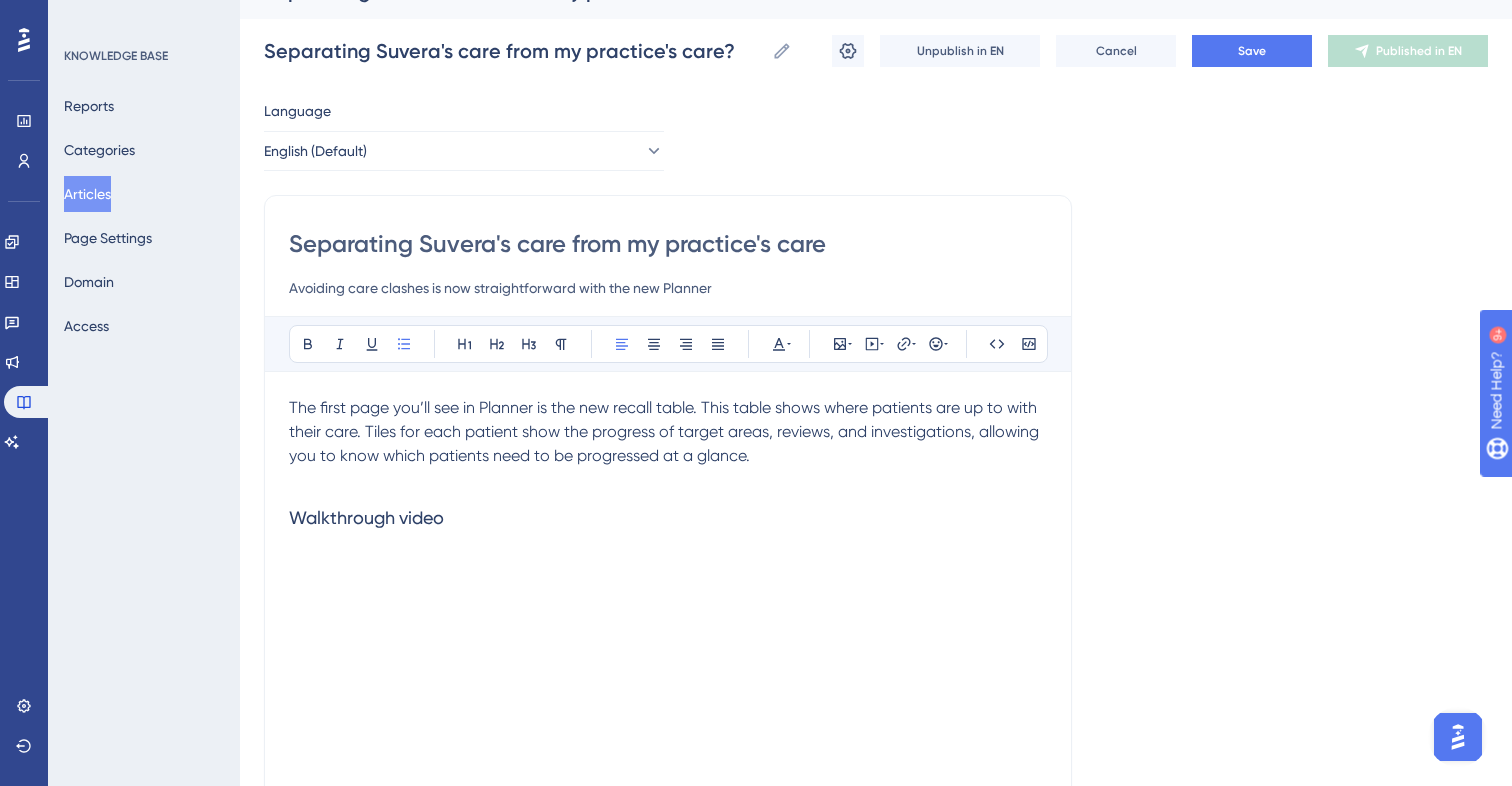type on "Separating Suvera's care from my practice's care" 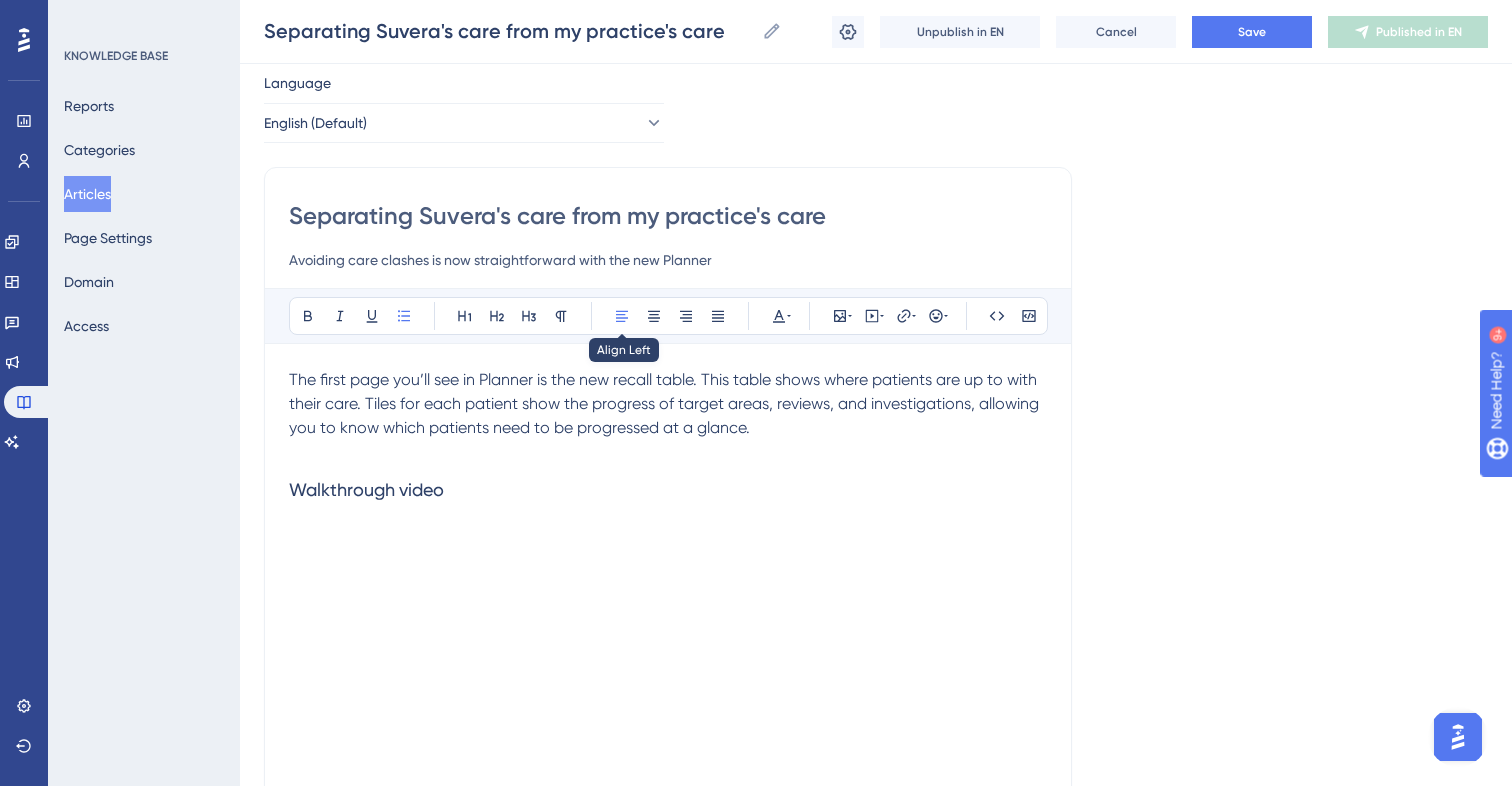 scroll, scrollTop: 60, scrollLeft: 0, axis: vertical 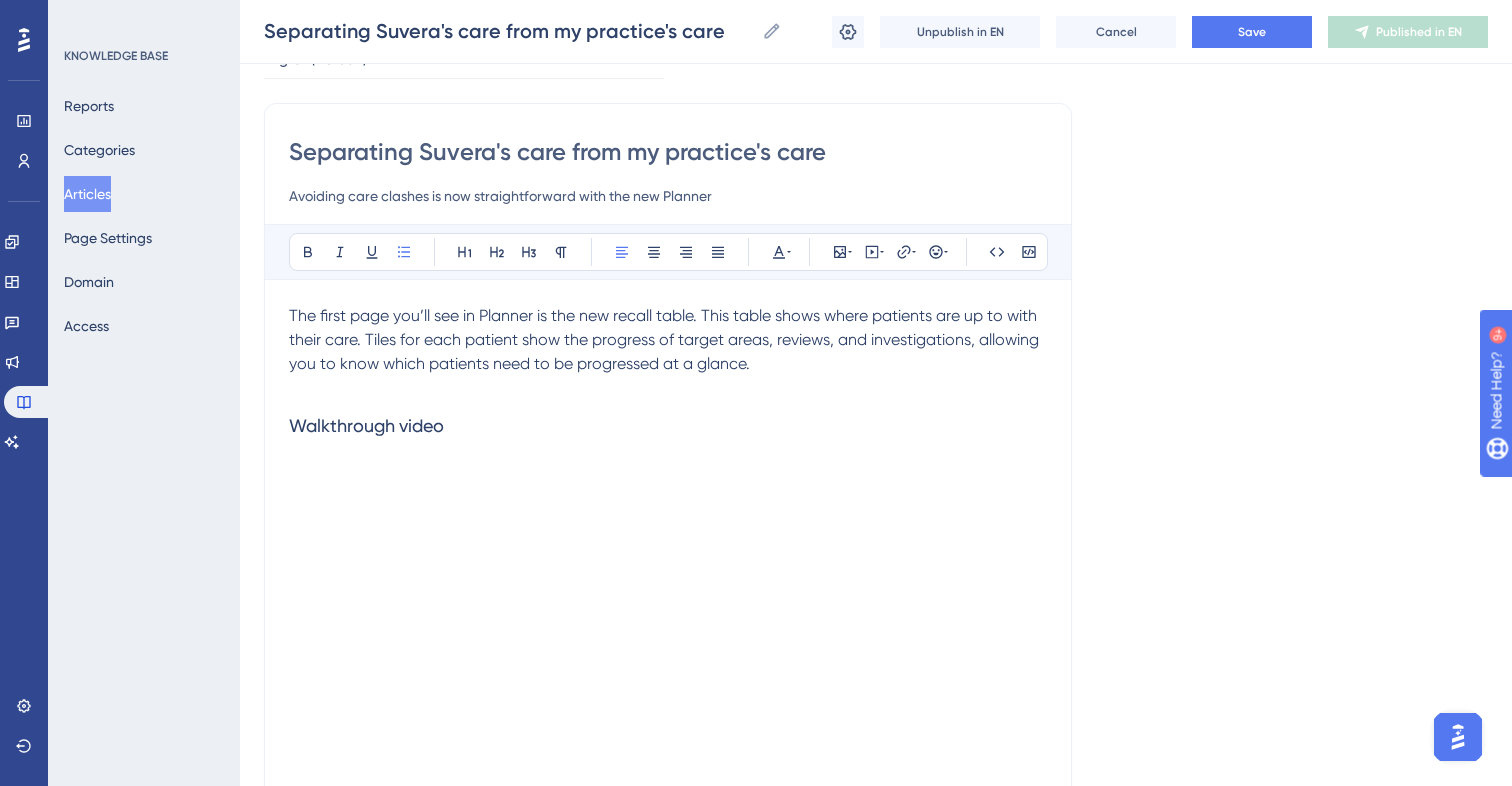 type on "Separating Suvera's care from my practice's care" 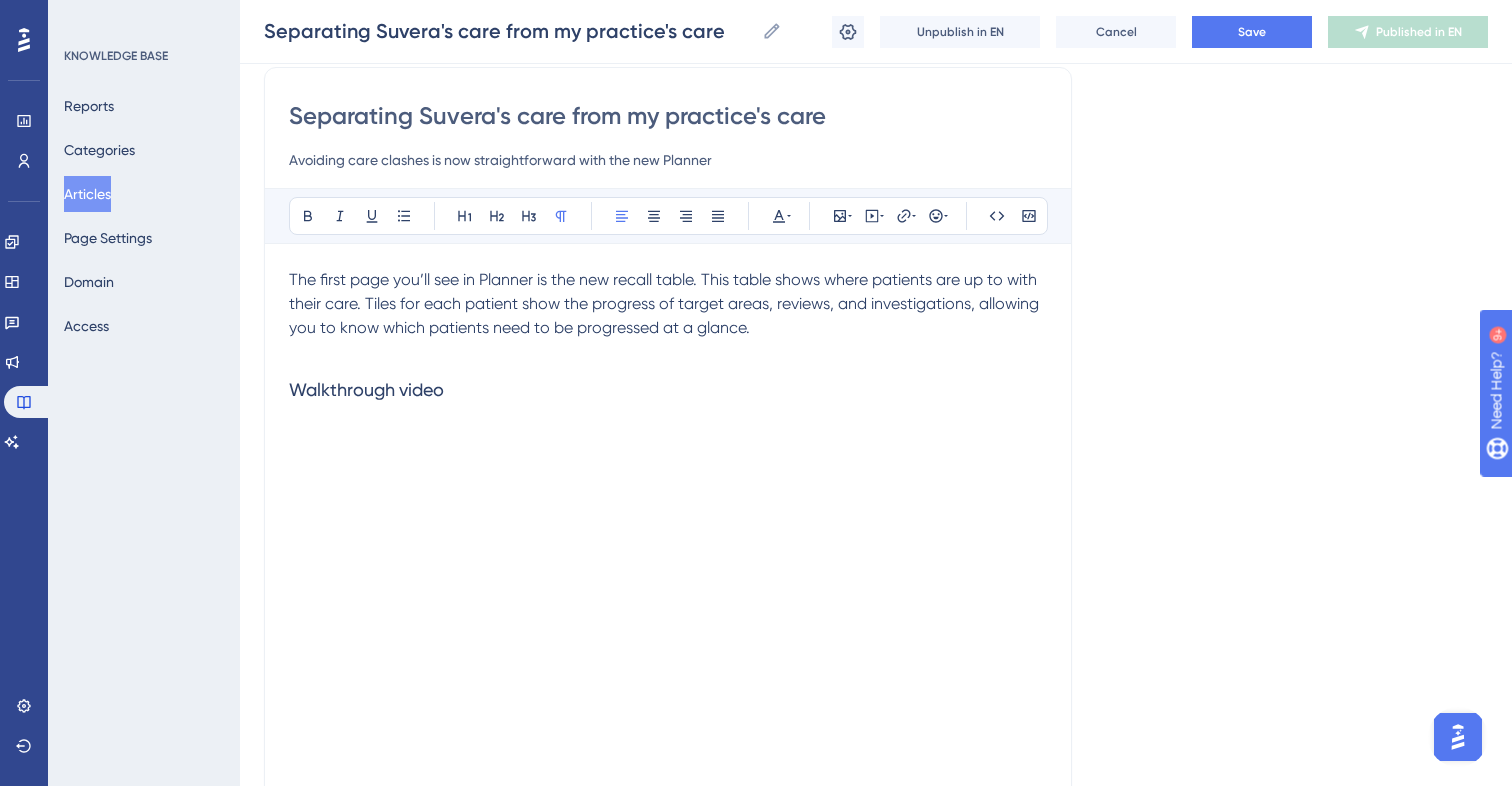 scroll, scrollTop: 160, scrollLeft: 0, axis: vertical 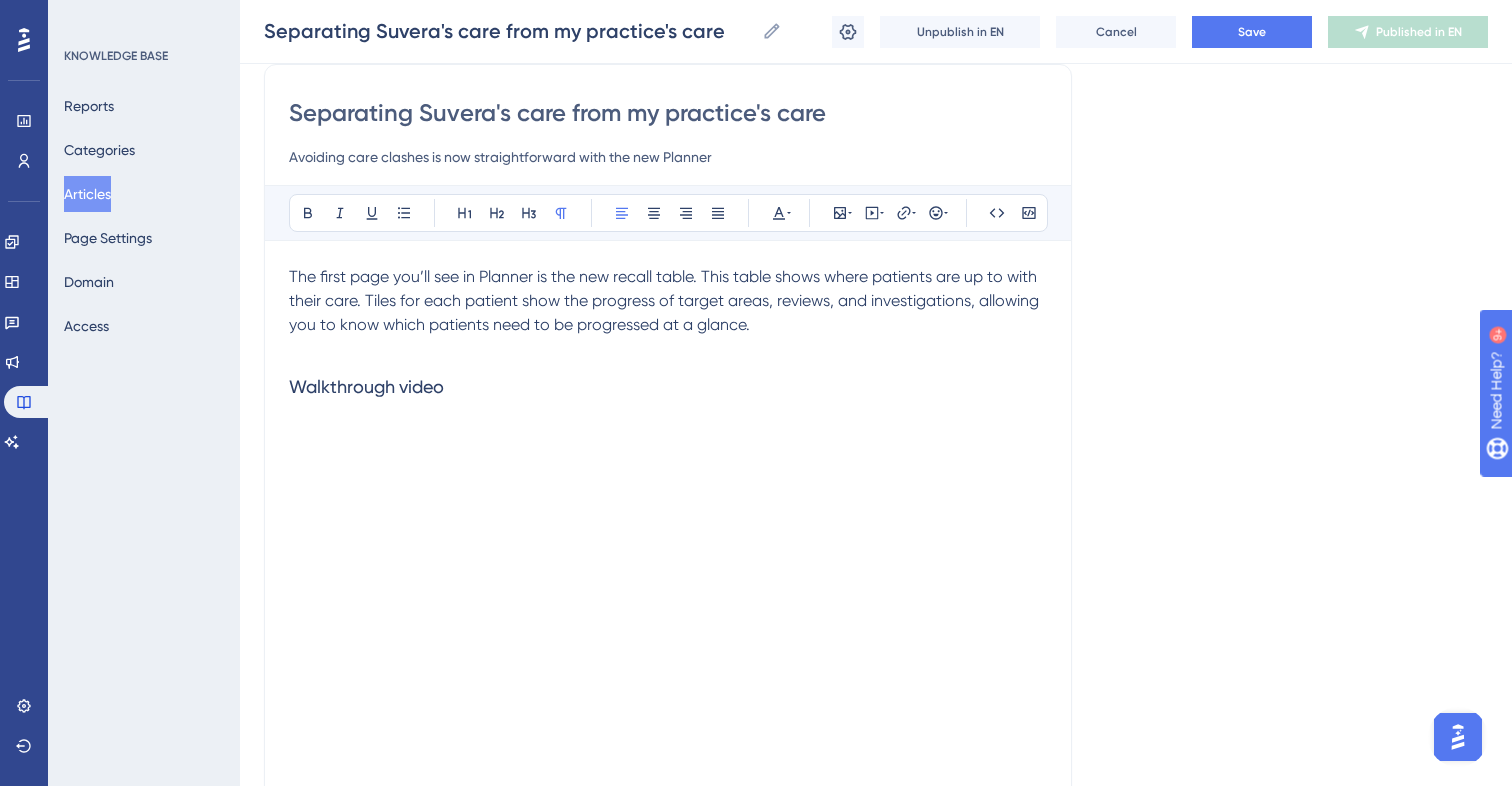 click on "The first page you’ll see in Planner is the new recall table. This table shows where patients are up to with their care. Tiles for each patient show the progress of target areas, reviews, and investigations, allowing you to know which patients need to be progressed at a glance." at bounding box center (666, 300) 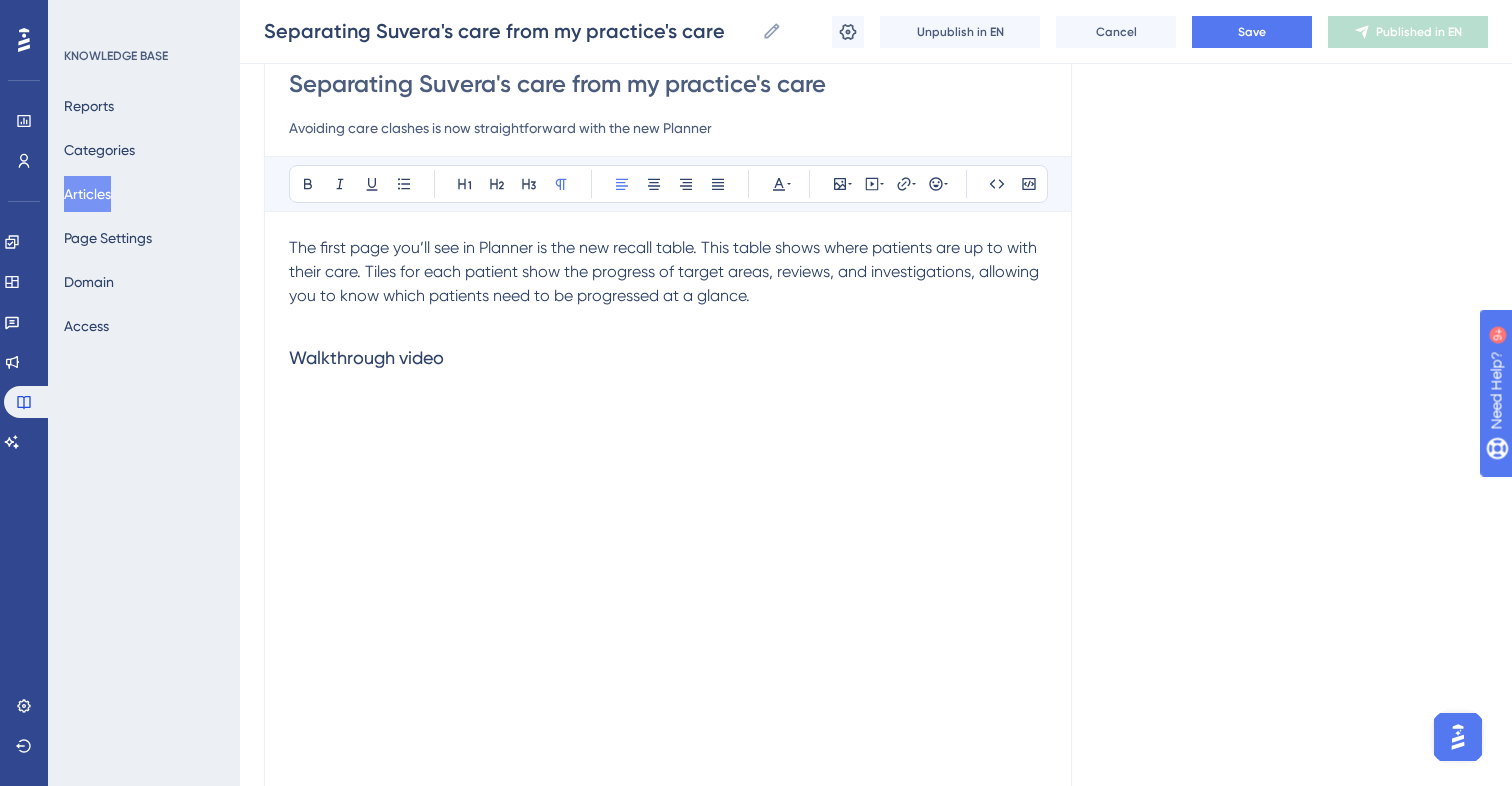scroll, scrollTop: 232, scrollLeft: 0, axis: vertical 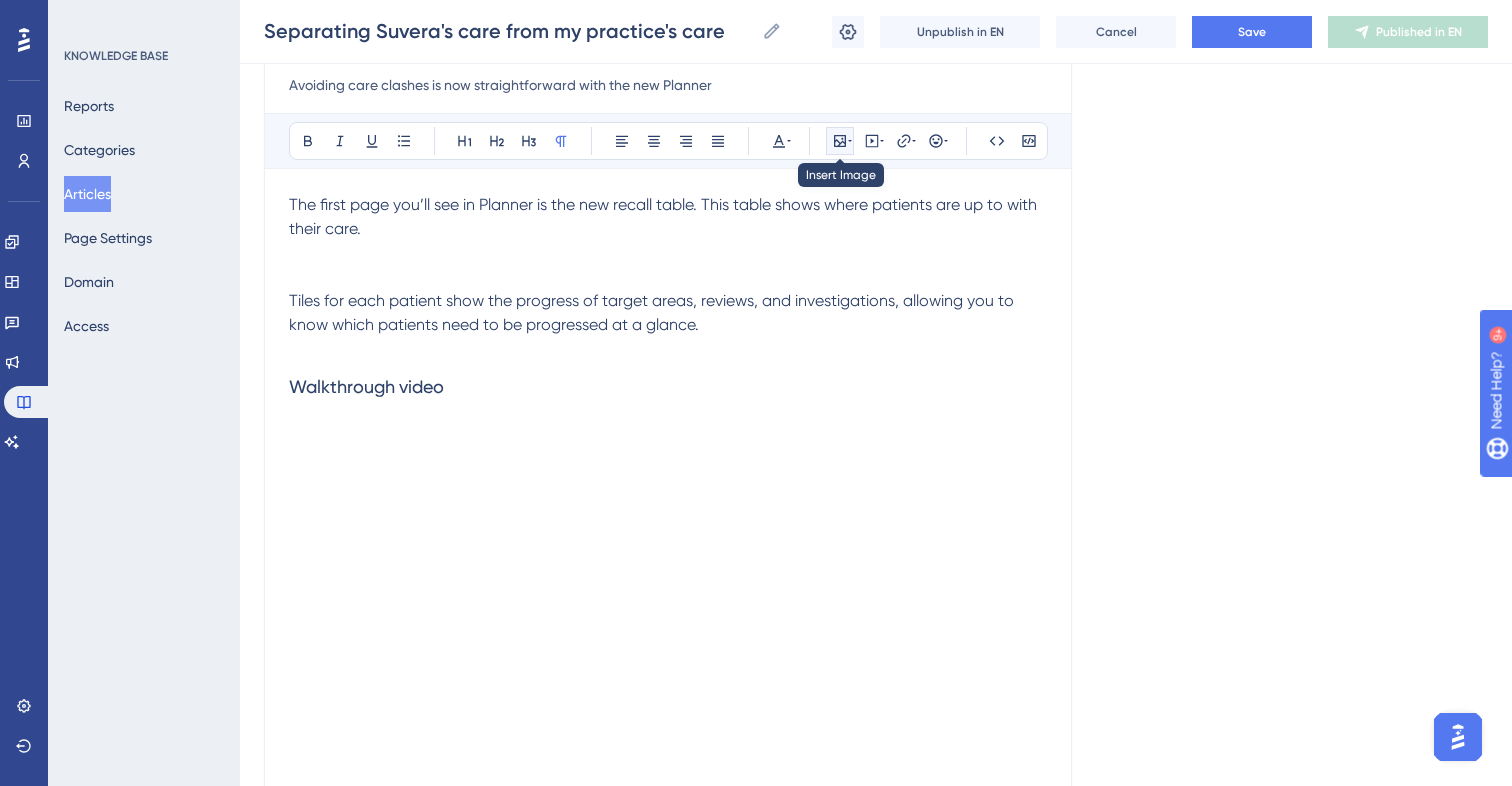 click 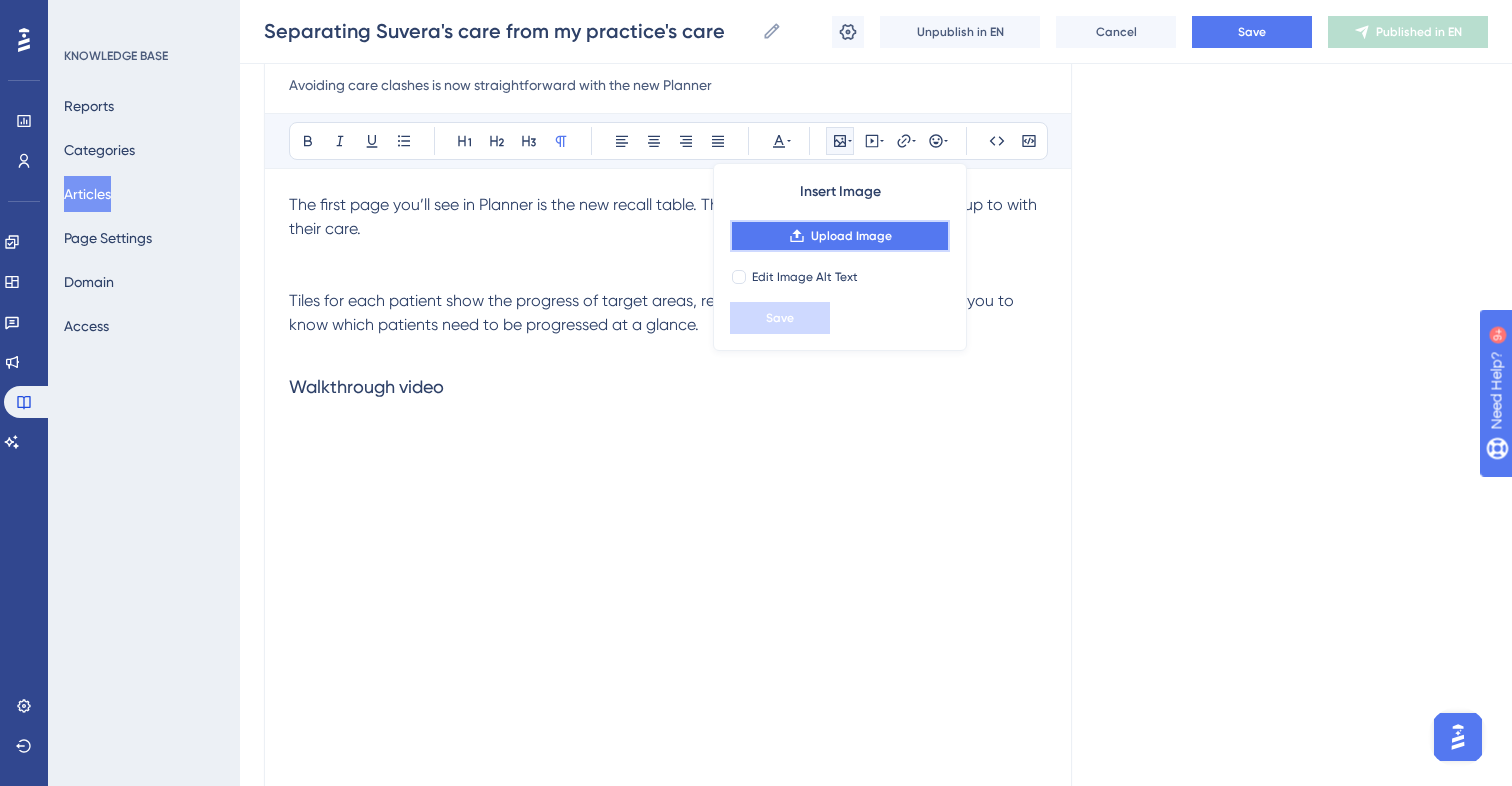 click on "Upload Image" at bounding box center (851, 236) 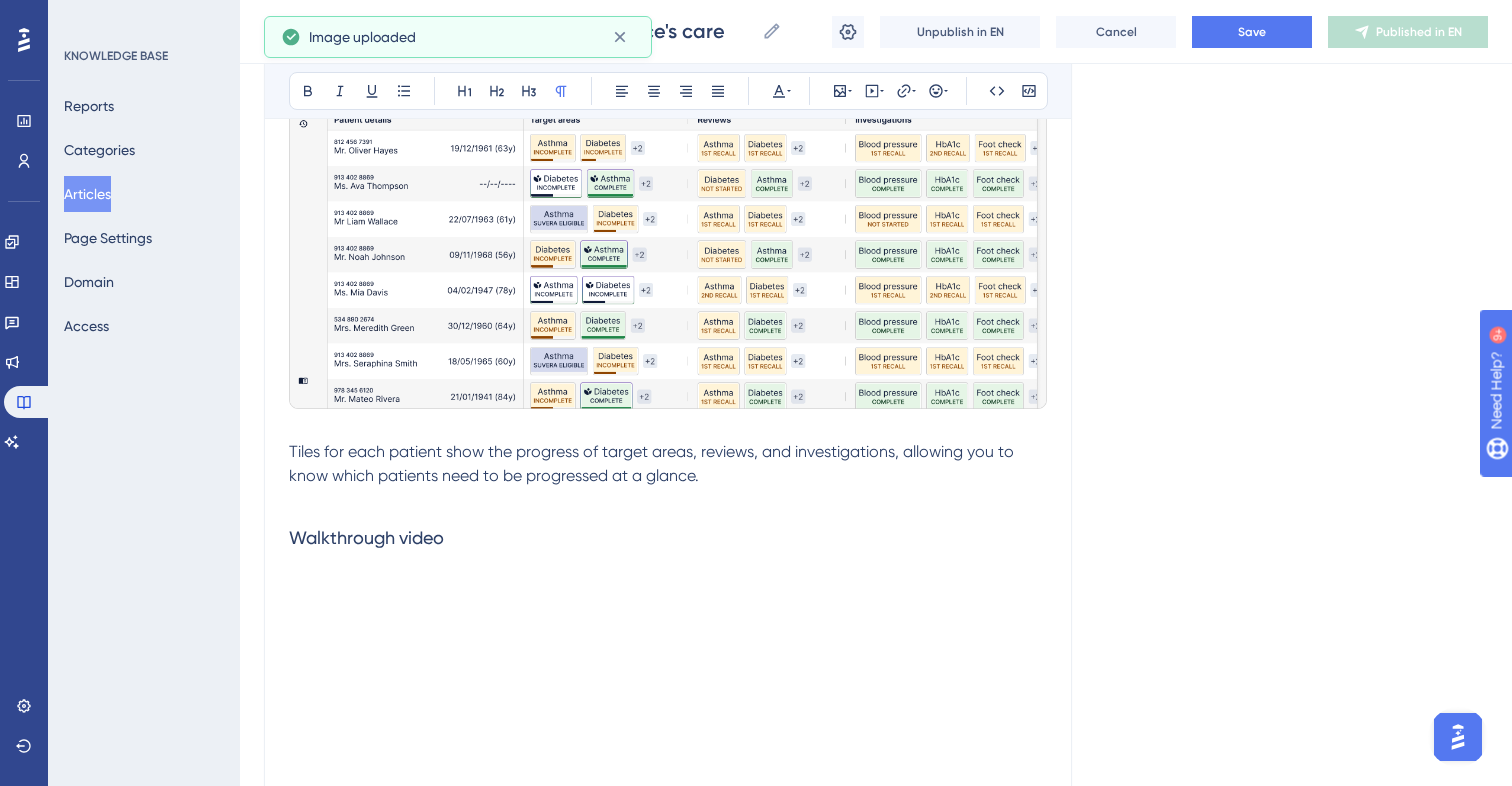 scroll, scrollTop: 656, scrollLeft: 0, axis: vertical 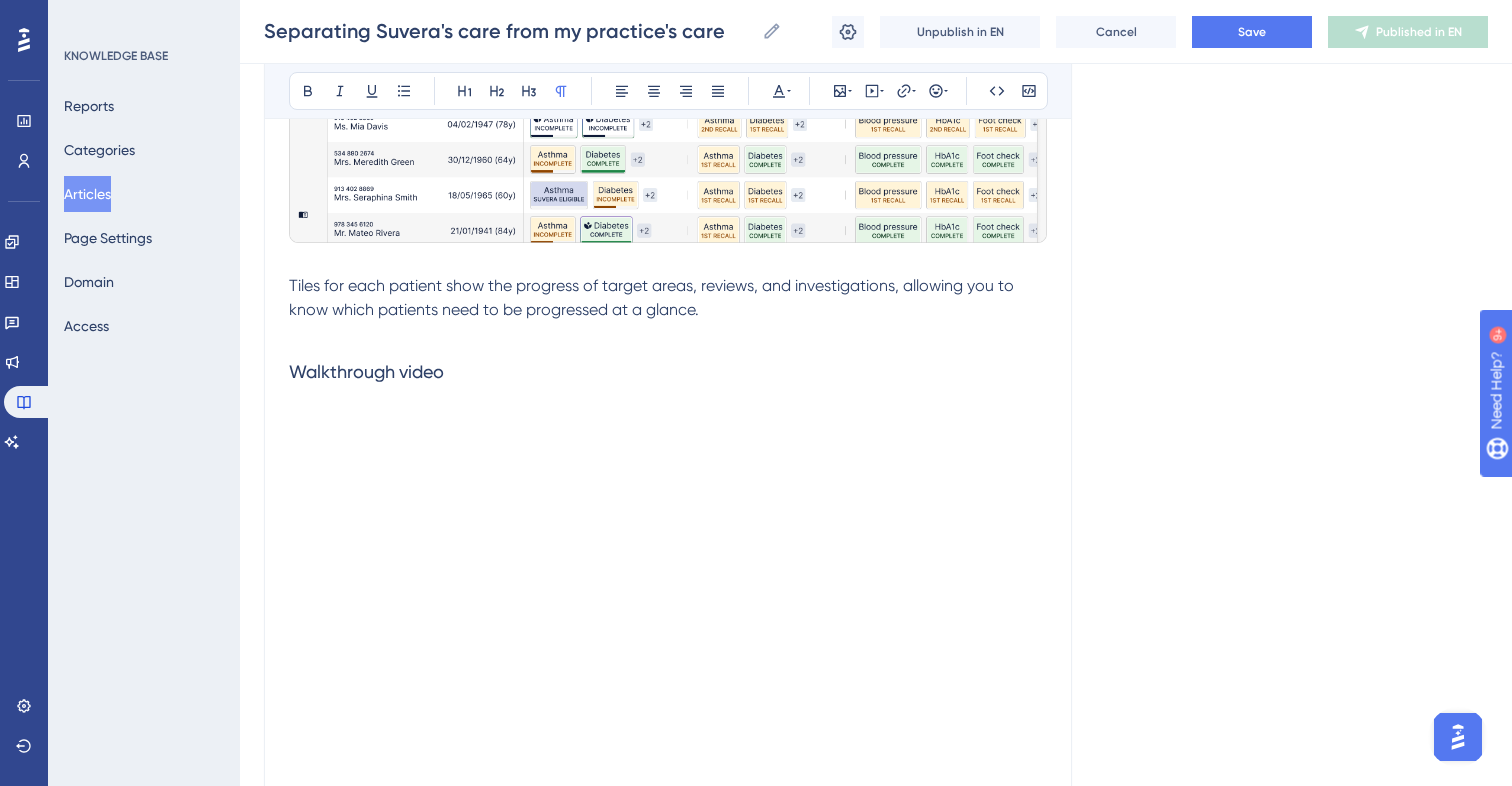 click on "Tiles for each patient show the progress of target areas, reviews, and investigations, allowing you to know which patients need to be progressed at a glance." at bounding box center (653, 297) 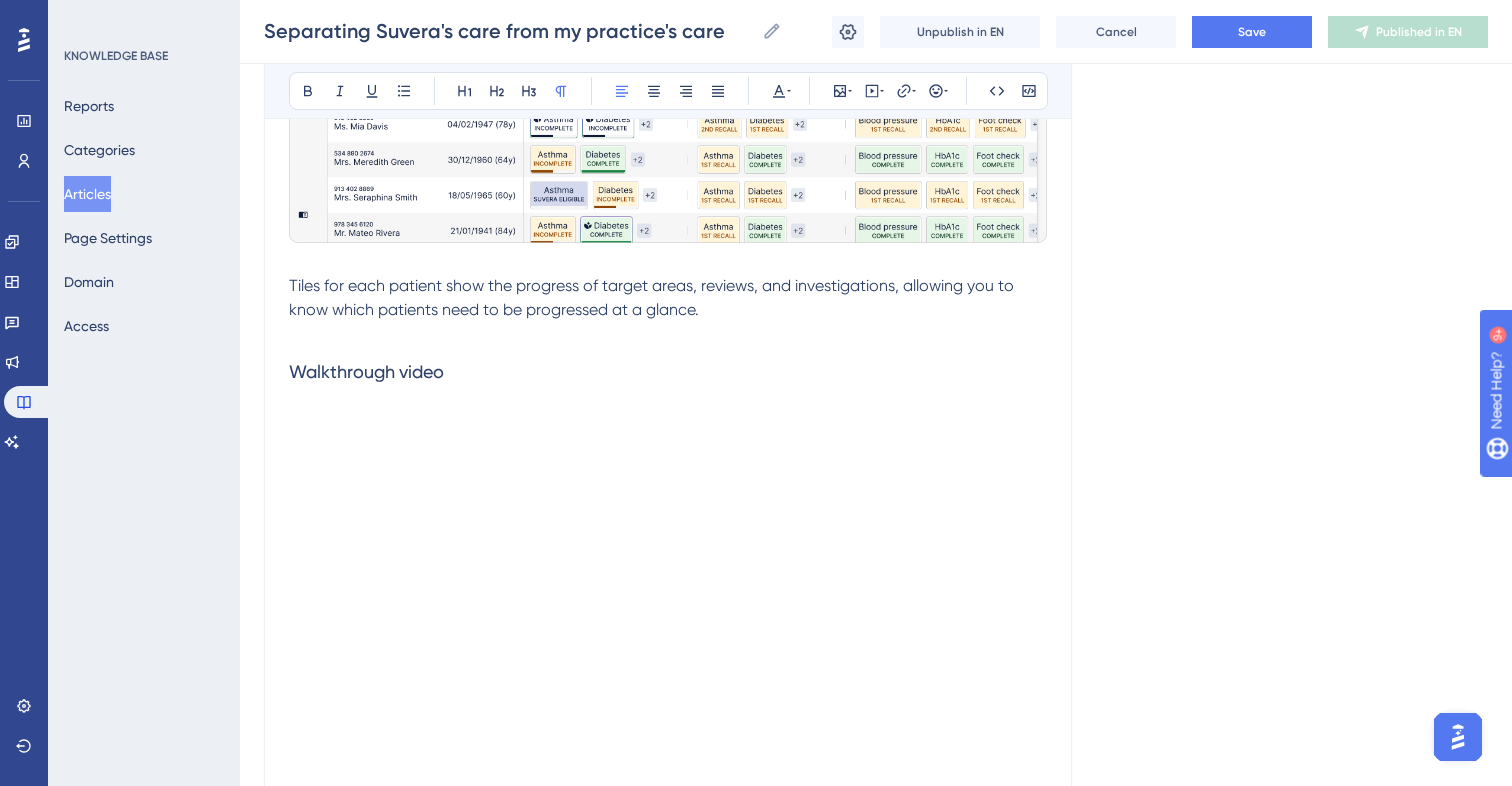 click on "Tiles for each patient show the progress of target areas, reviews, and investigations, allowing you to know which patients need to be progressed at a glance." at bounding box center [668, 298] 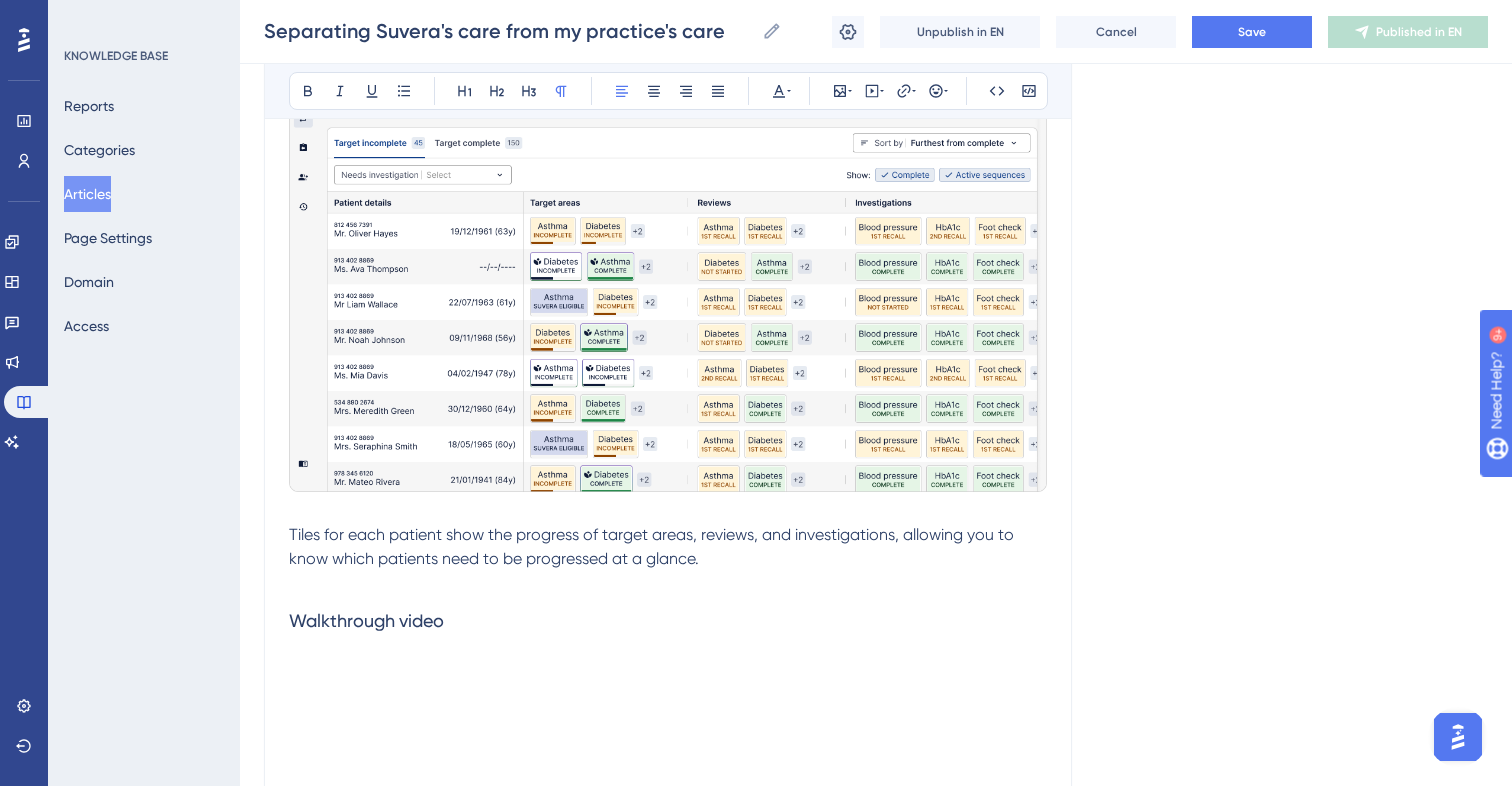 scroll, scrollTop: 405, scrollLeft: 0, axis: vertical 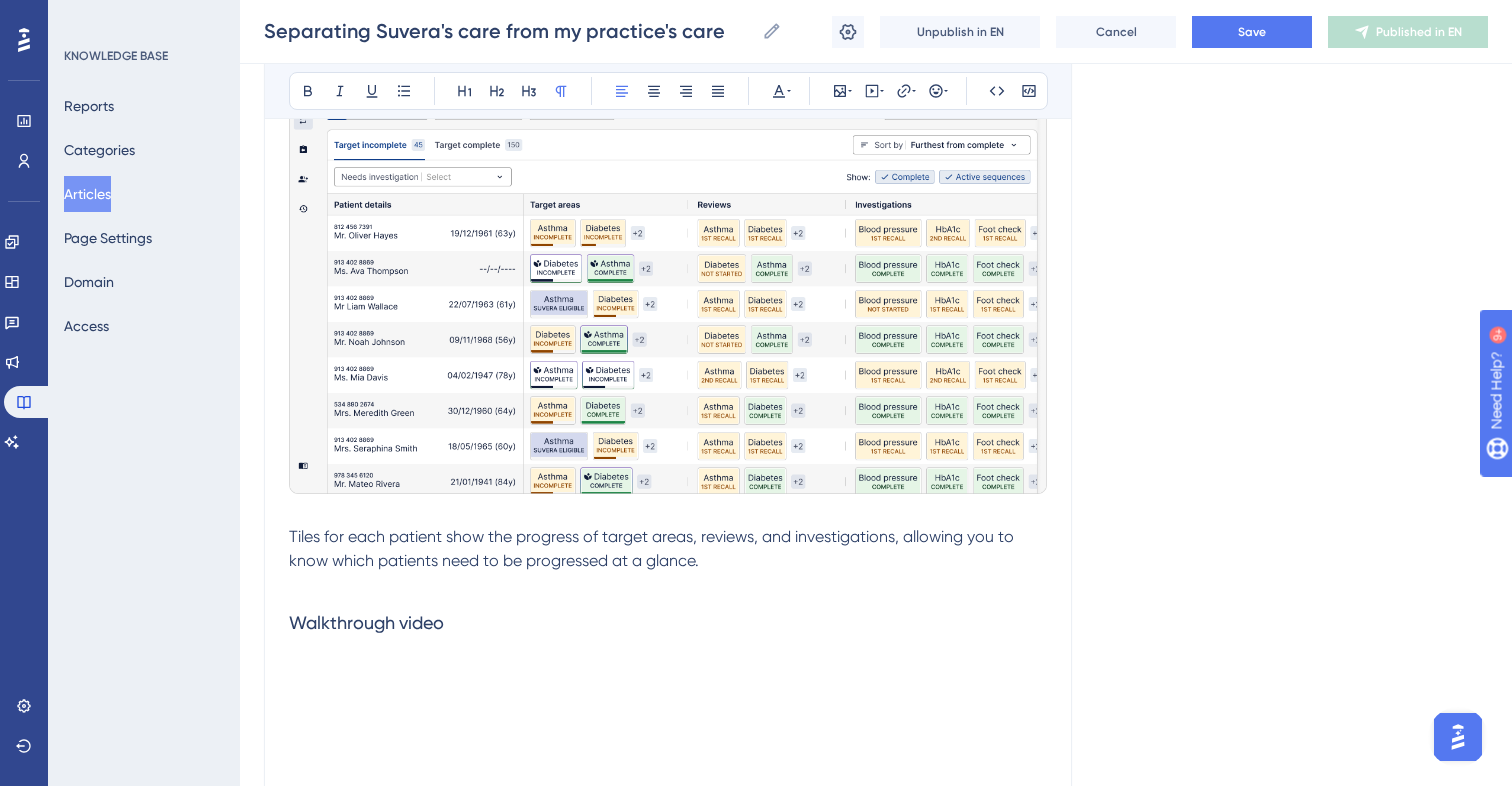 type 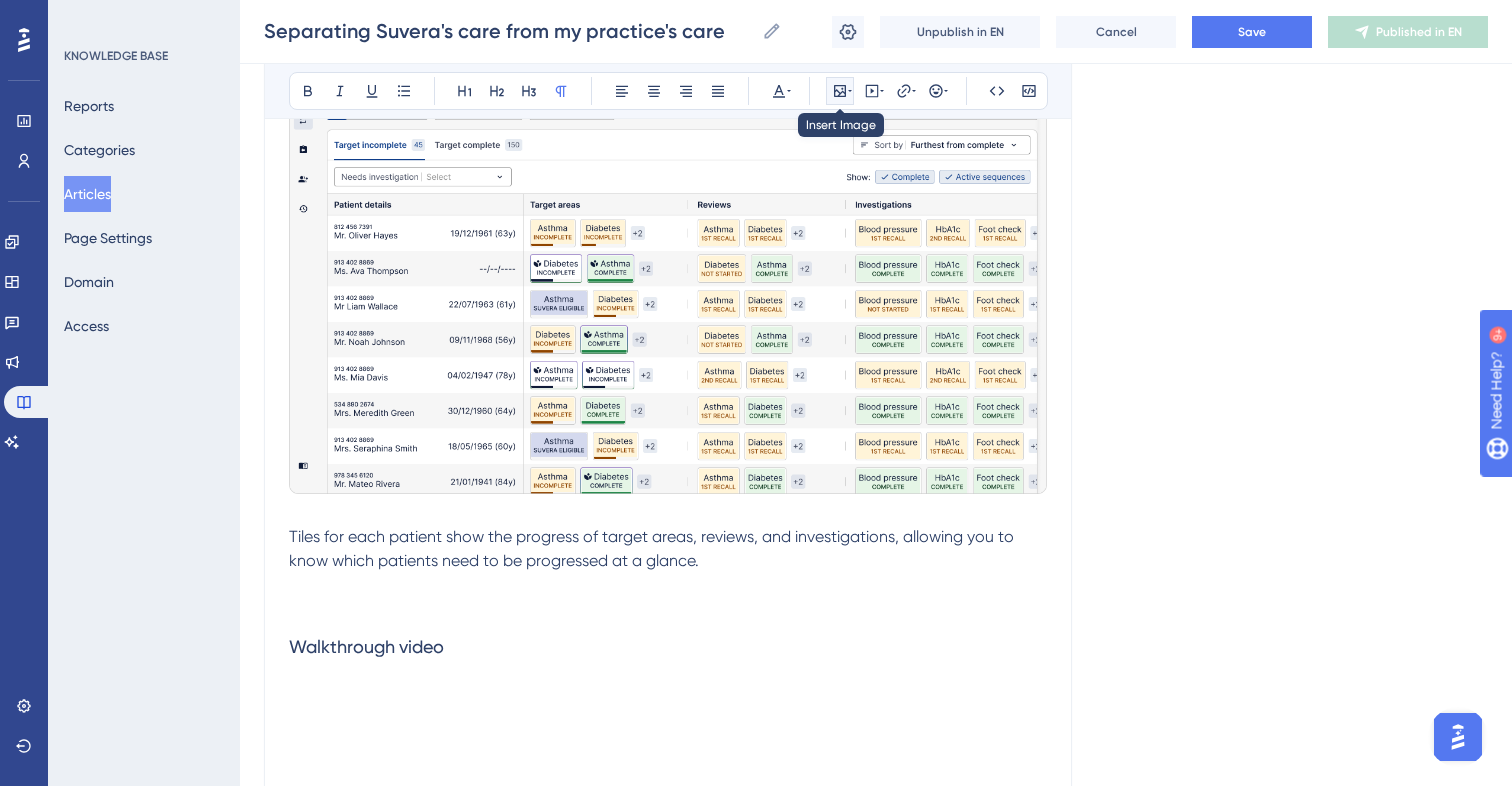 click 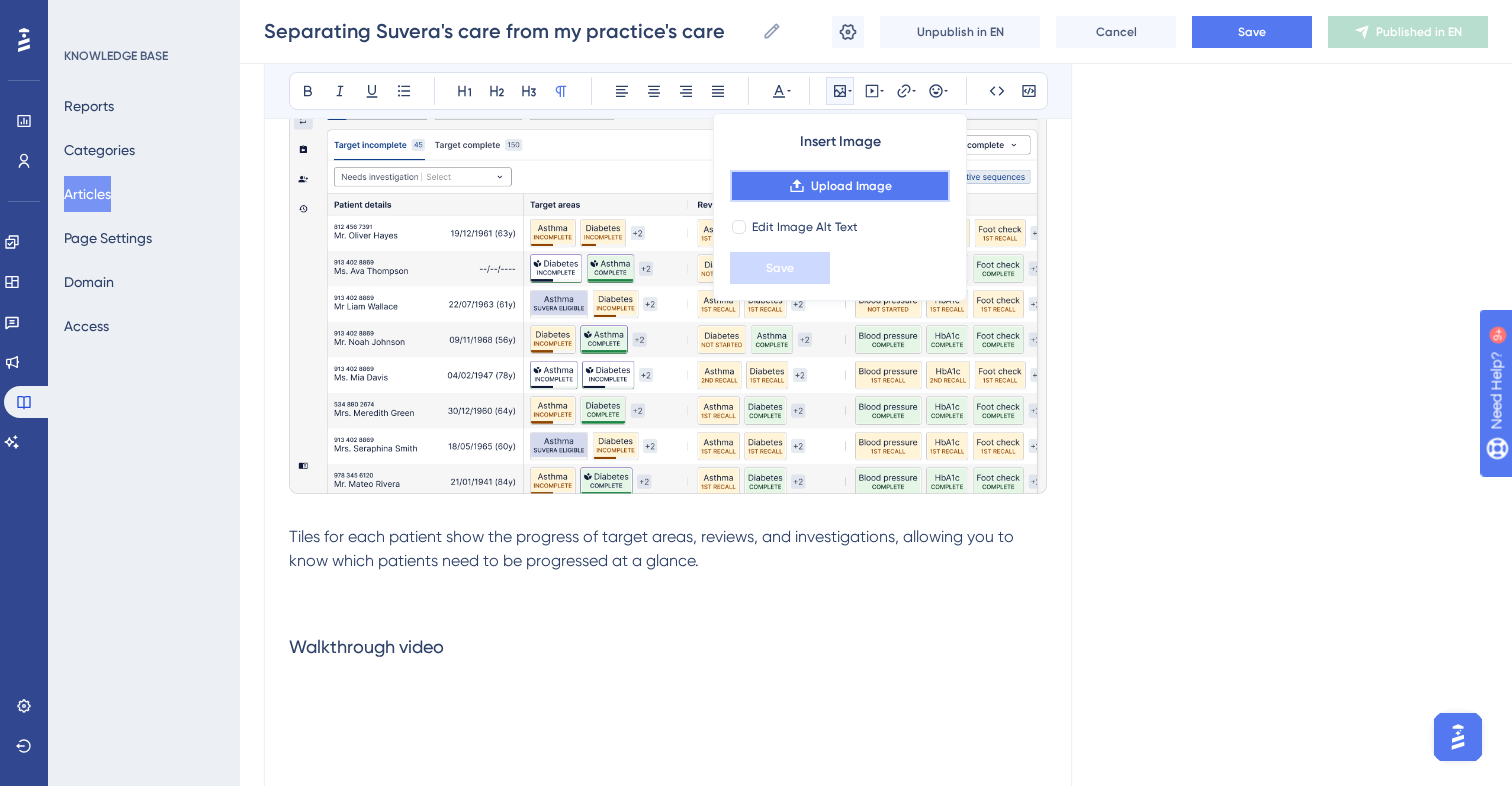 click on "Upload Image" at bounding box center [851, 186] 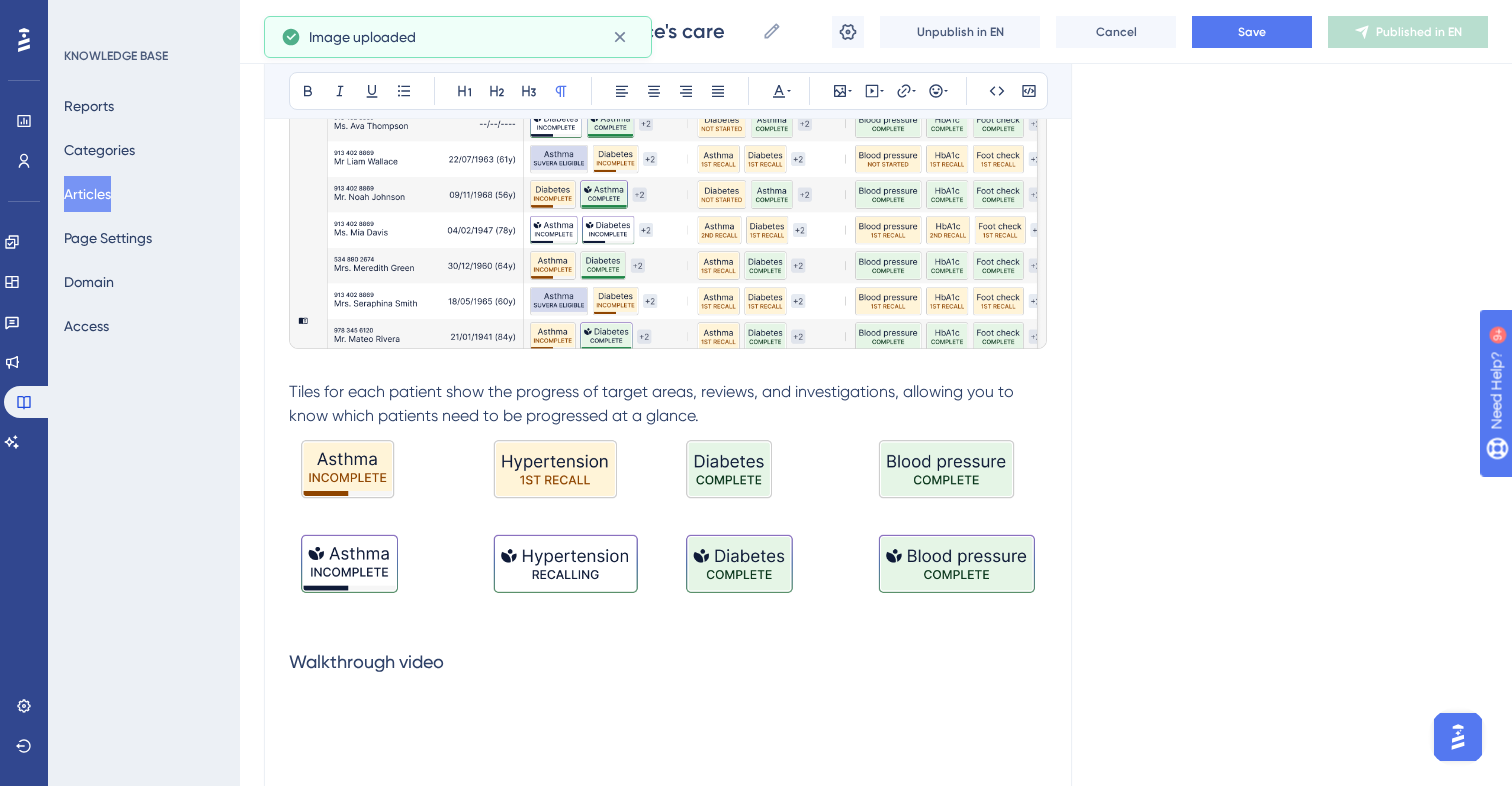 scroll, scrollTop: 557, scrollLeft: 0, axis: vertical 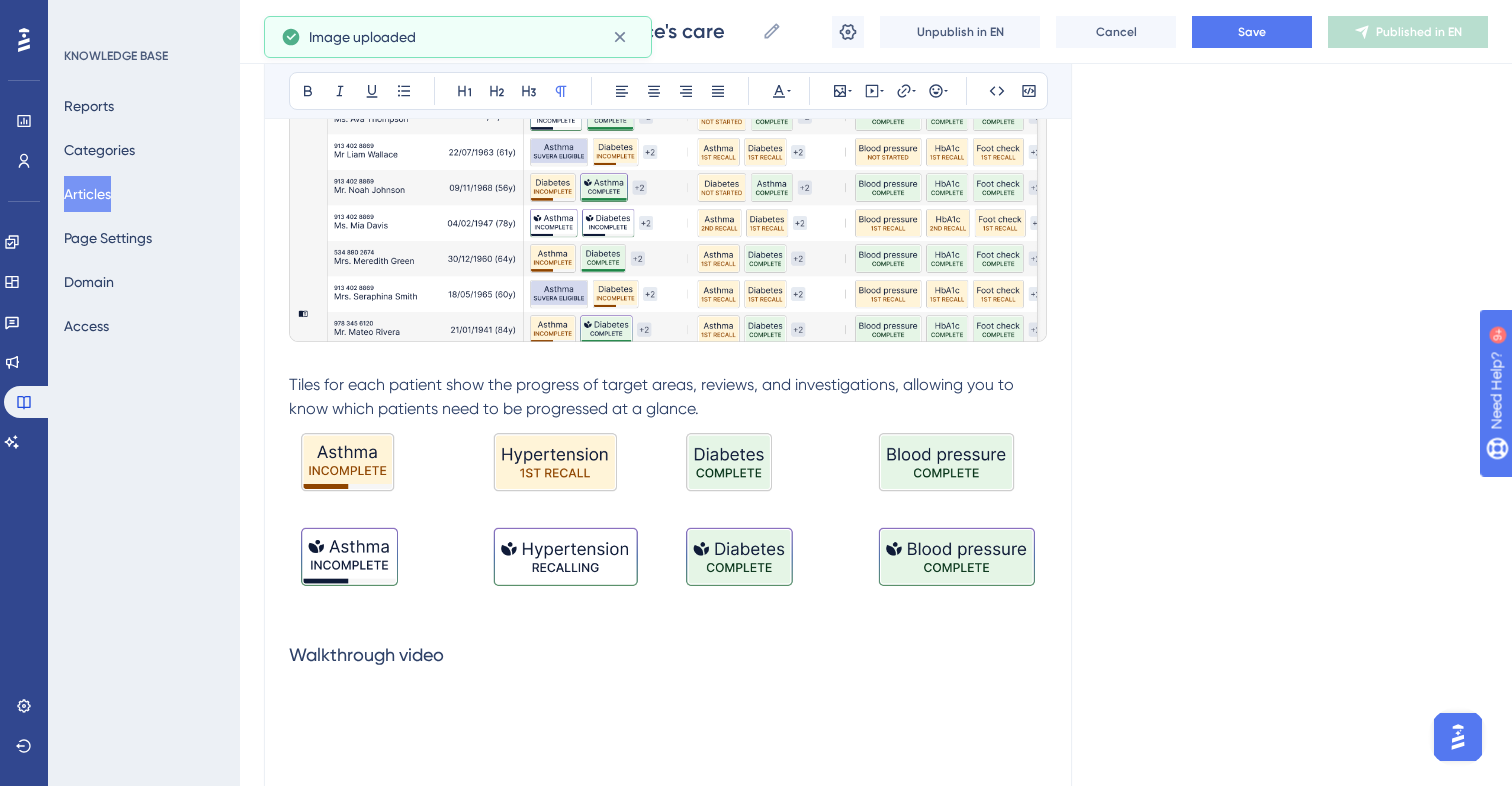 click on "Tiles for each patient show the progress of target areas, reviews, and investigations, allowing you to know which patients need to be progressed at a glance." at bounding box center (668, 397) 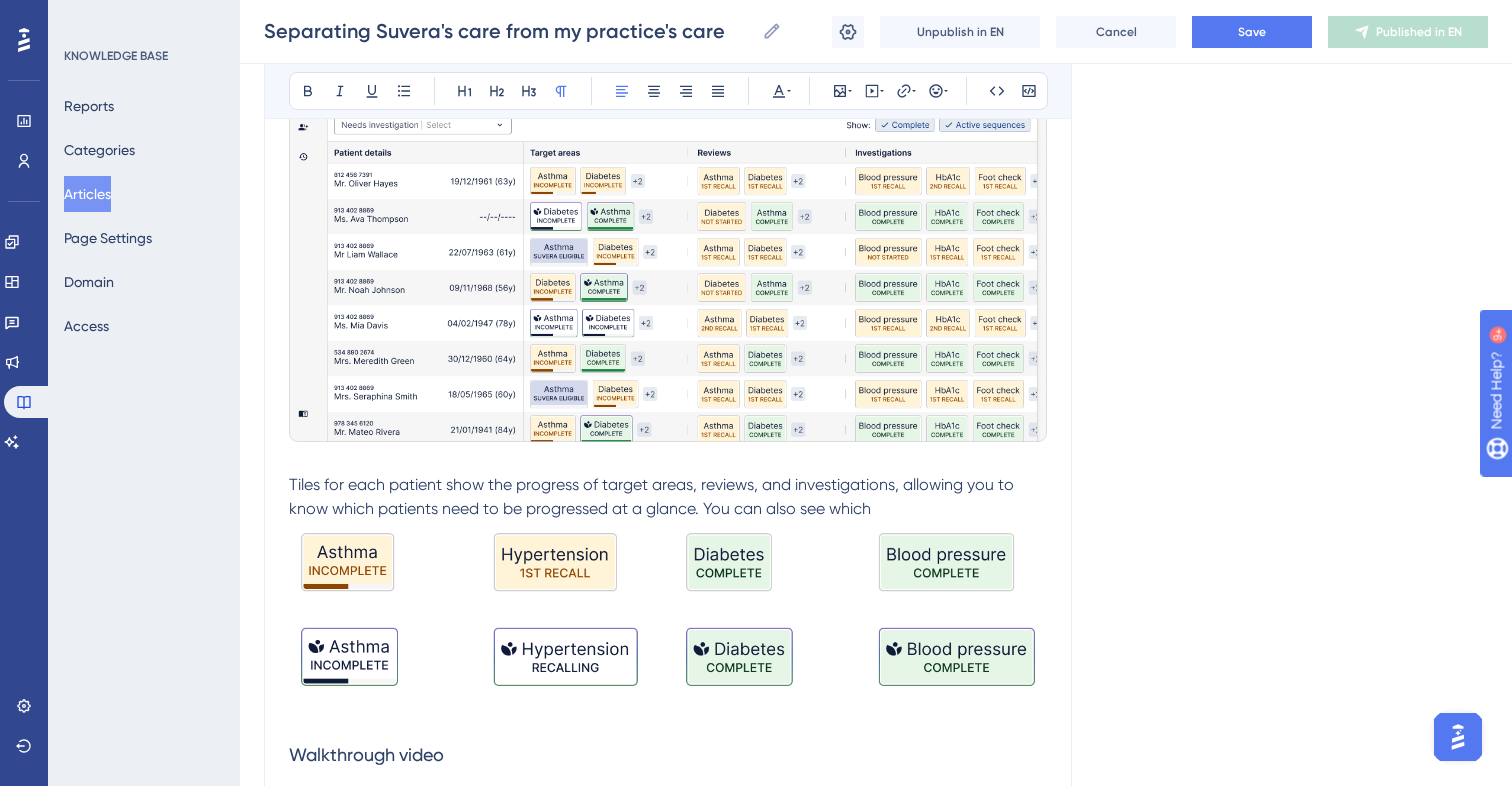 scroll, scrollTop: 480, scrollLeft: 0, axis: vertical 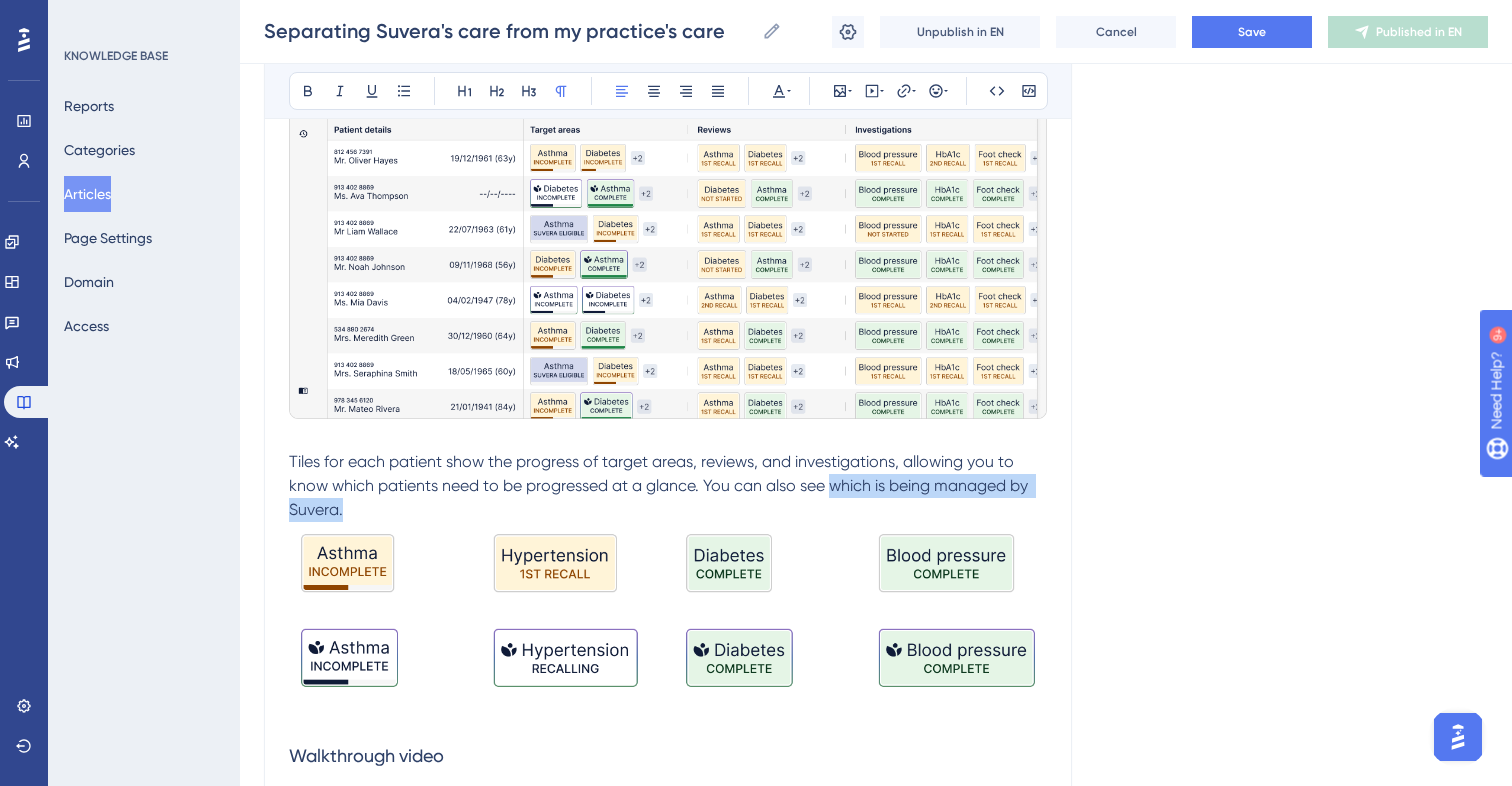 drag, startPoint x: 831, startPoint y: 486, endPoint x: 845, endPoint y: 506, distance: 24.41311 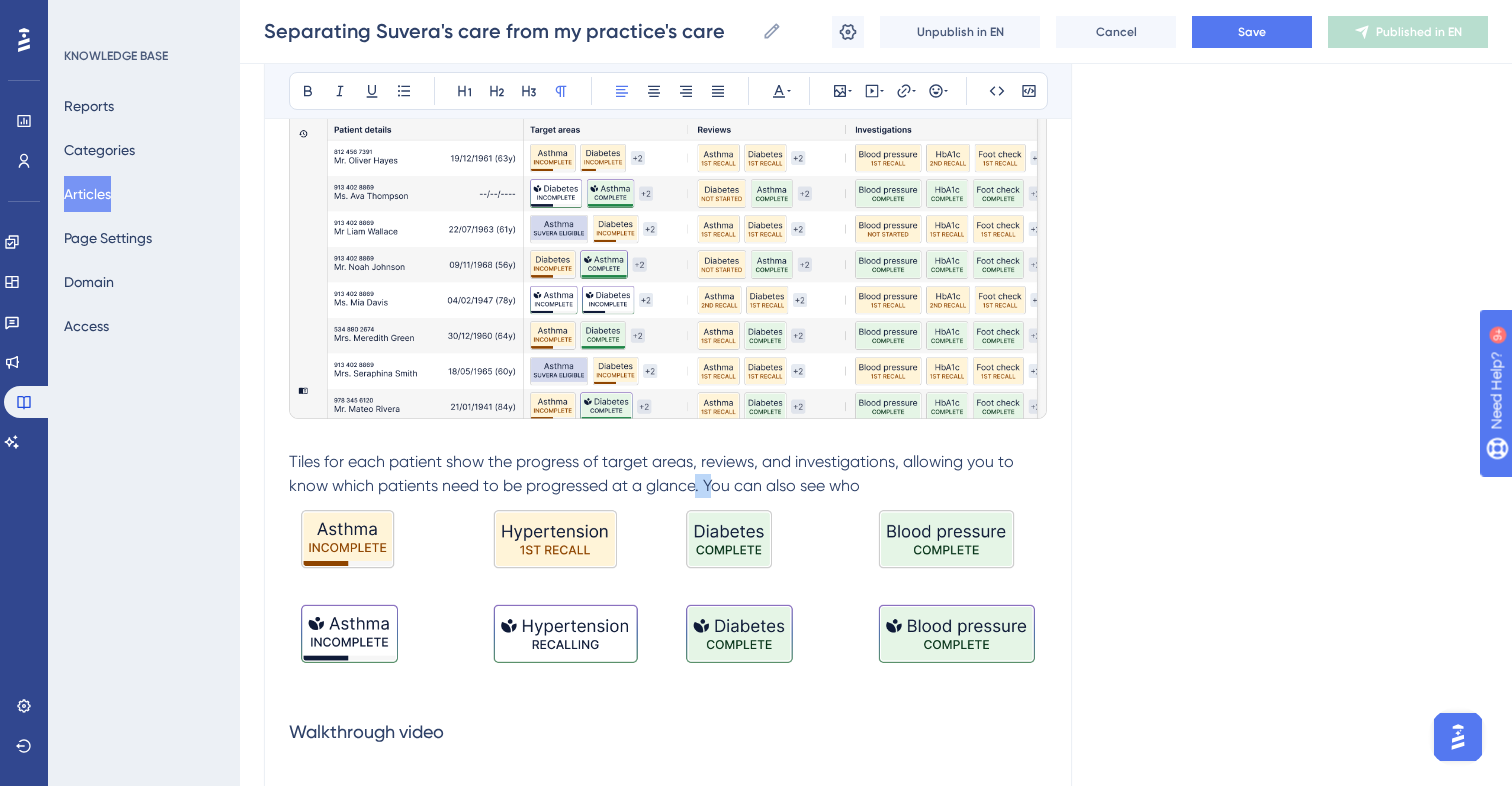 drag, startPoint x: 694, startPoint y: 488, endPoint x: 715, endPoint y: 485, distance: 21.213203 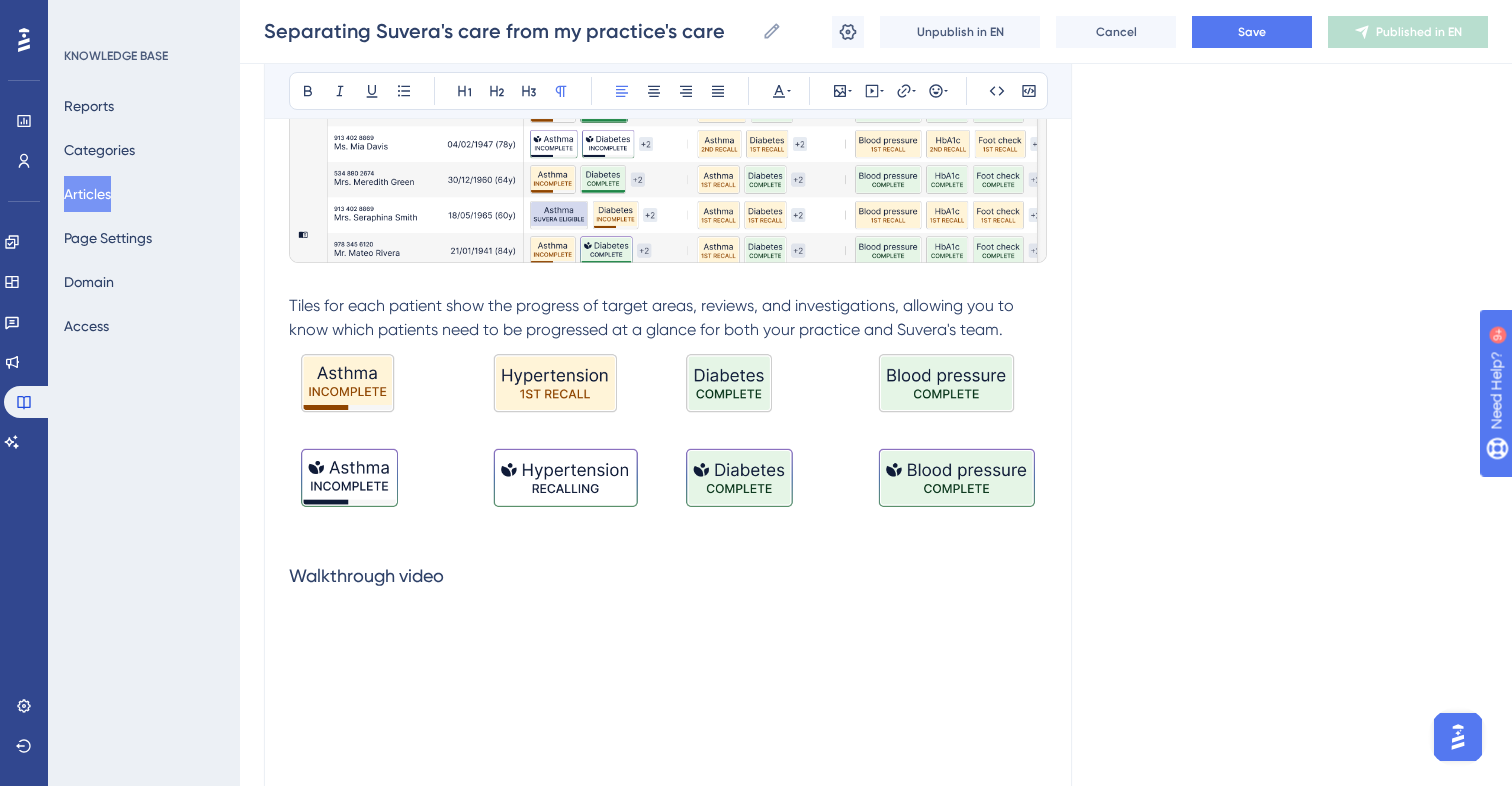scroll, scrollTop: 700, scrollLeft: 0, axis: vertical 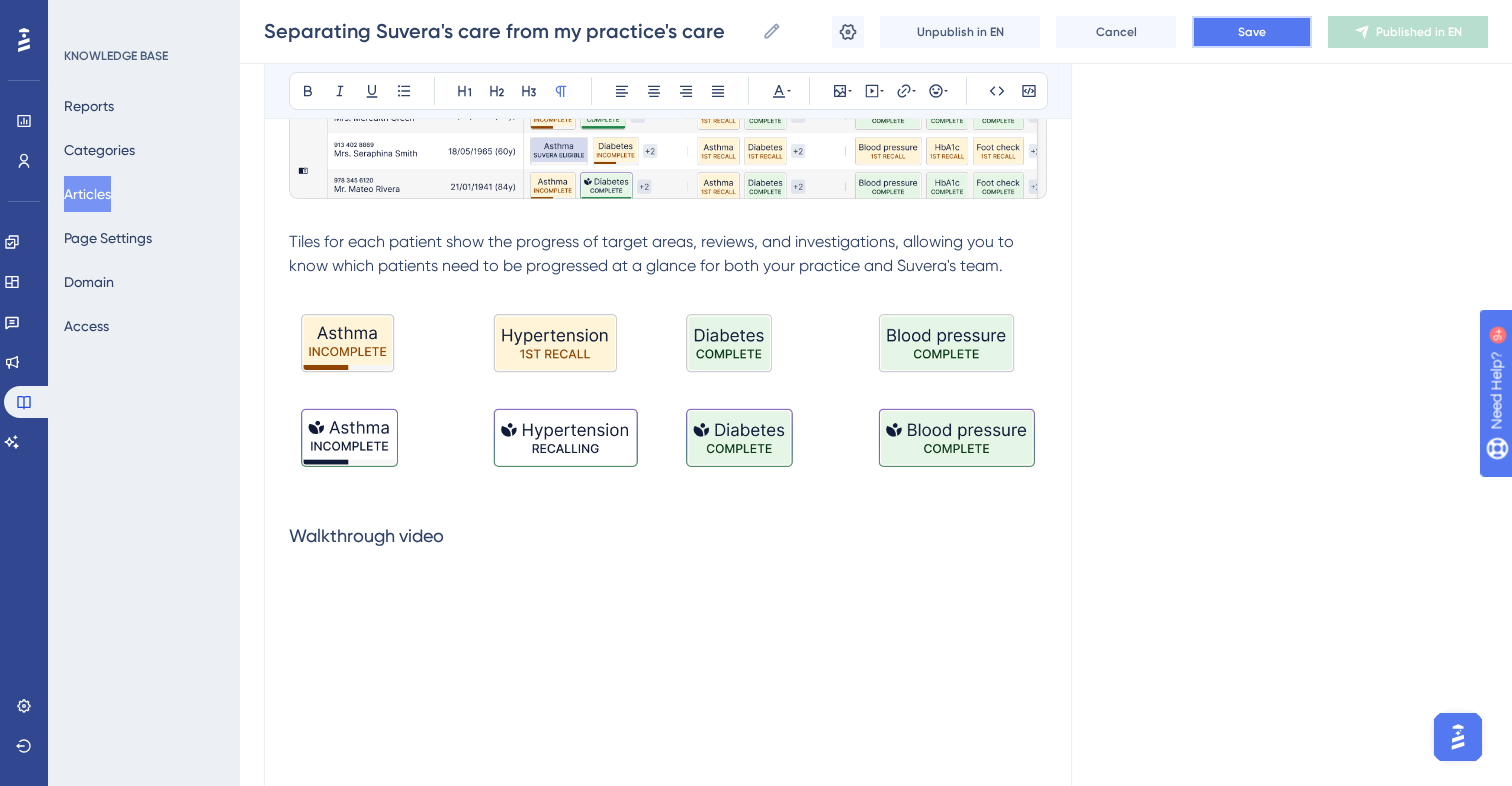 click on "Save" at bounding box center (1252, 32) 